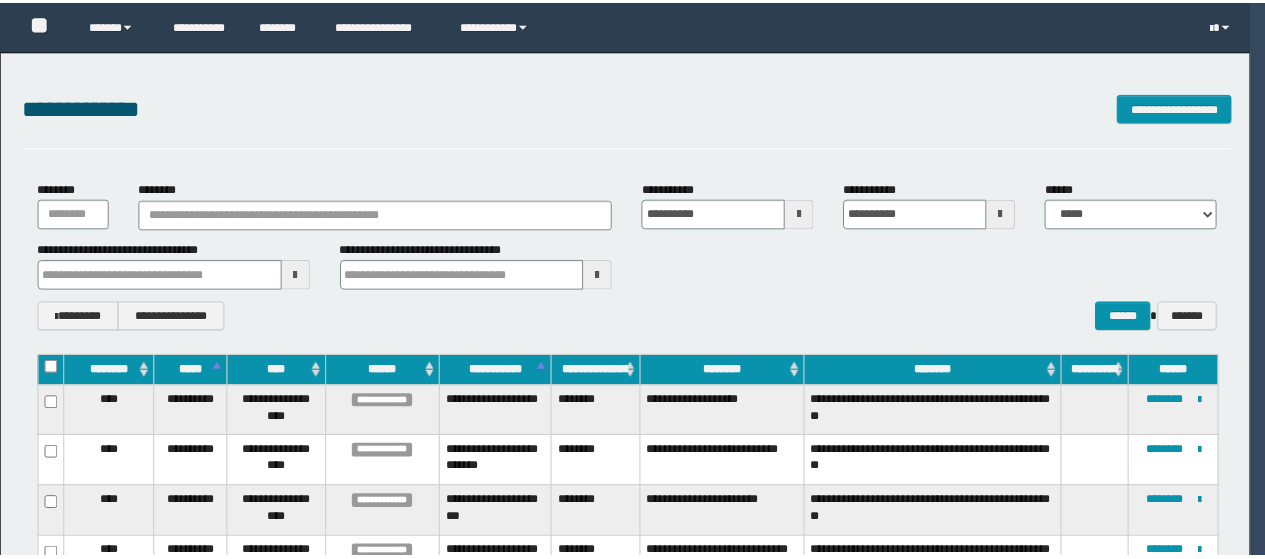 scroll, scrollTop: 0, scrollLeft: 0, axis: both 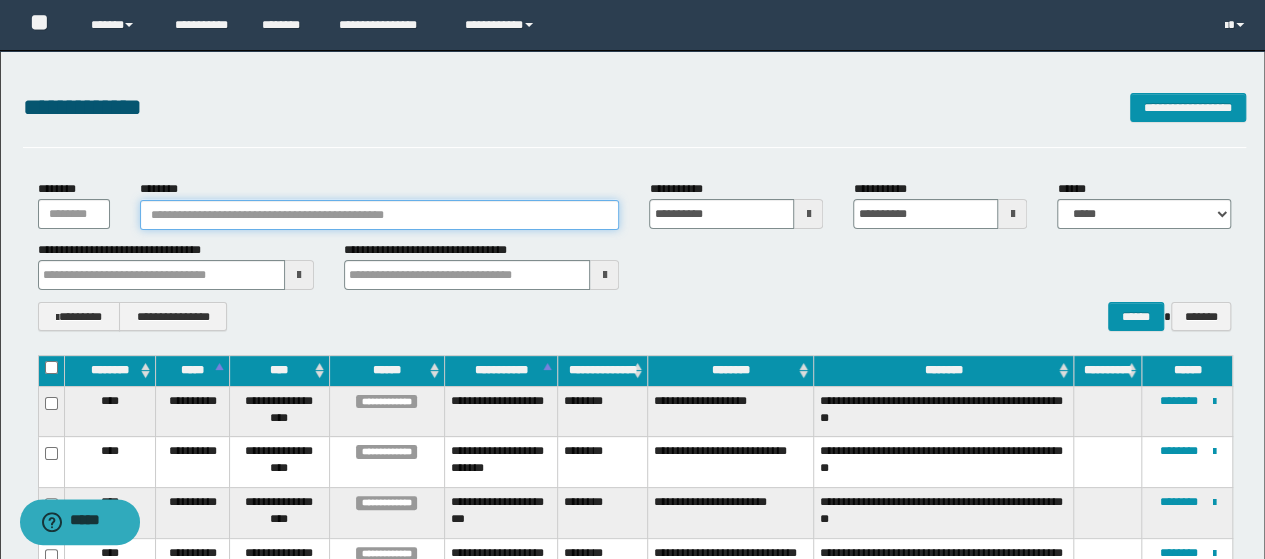 click on "********" at bounding box center [380, 215] 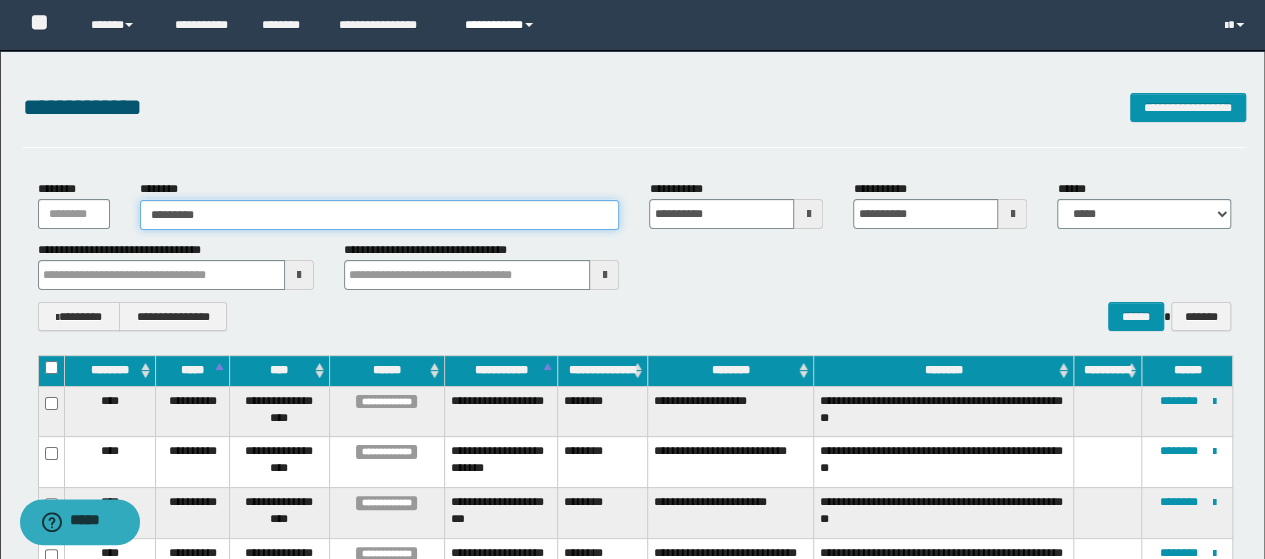 type on "********" 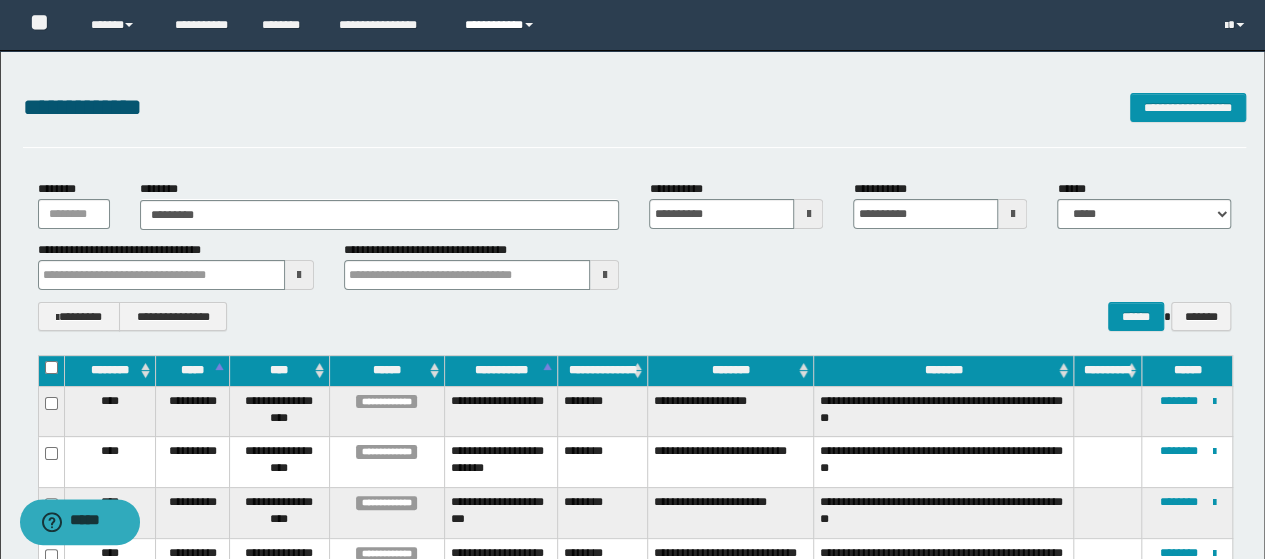click on "**********" at bounding box center (502, 25) 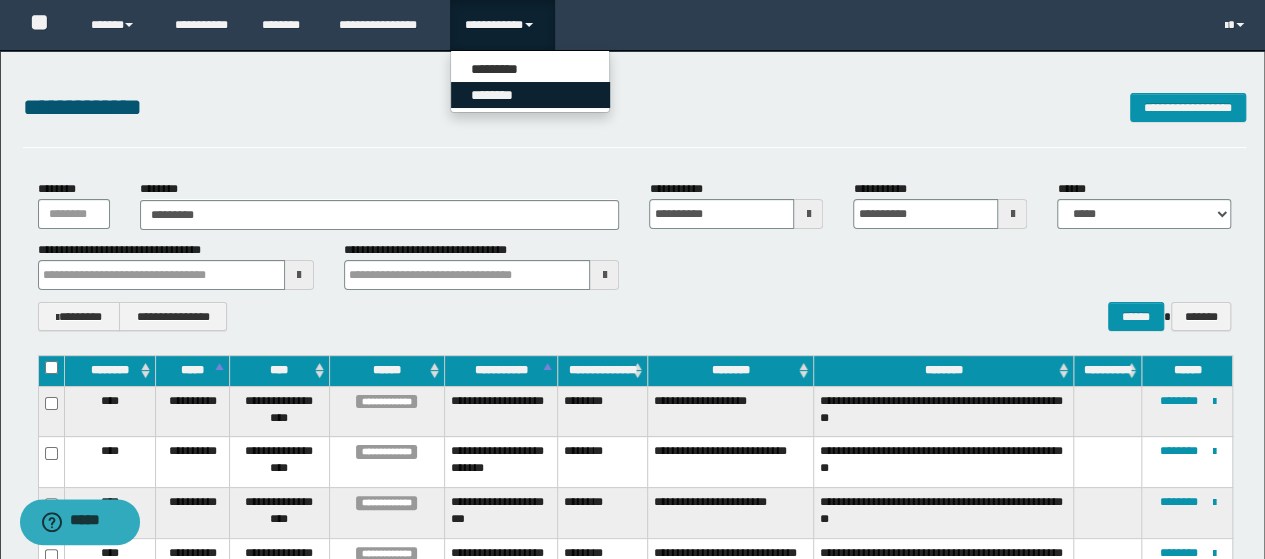 click on "********" at bounding box center (530, 95) 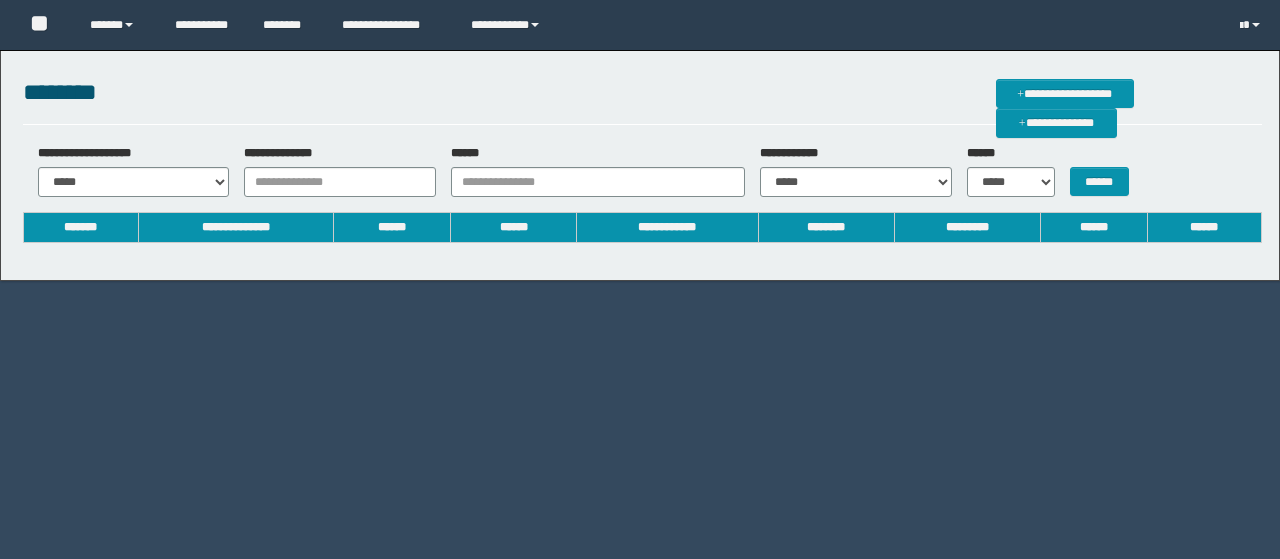 scroll, scrollTop: 0, scrollLeft: 0, axis: both 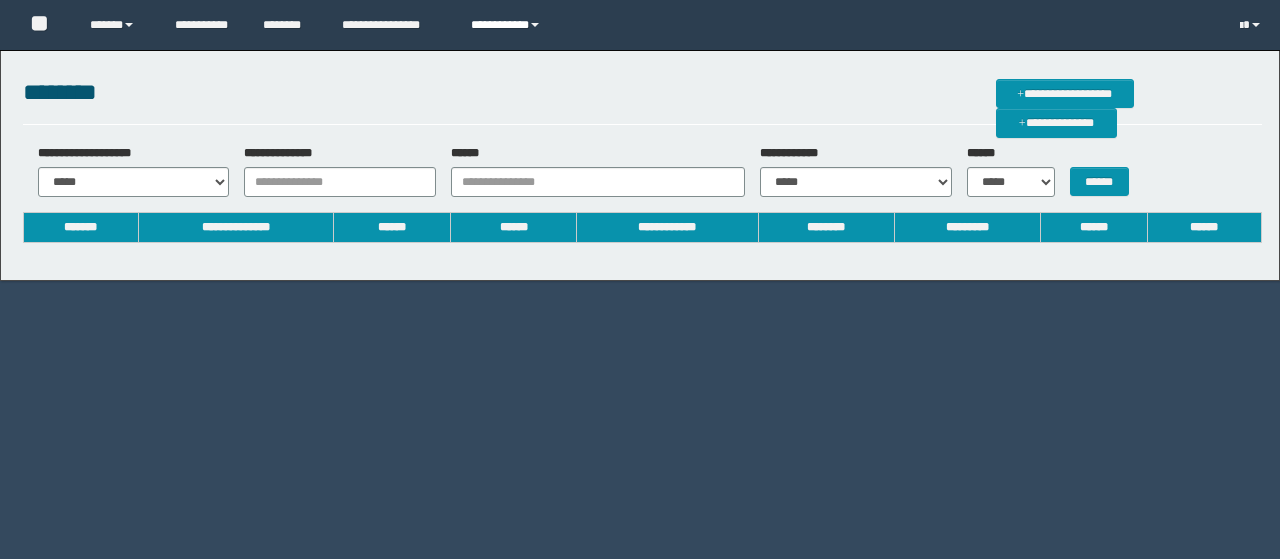click at bounding box center [535, 25] 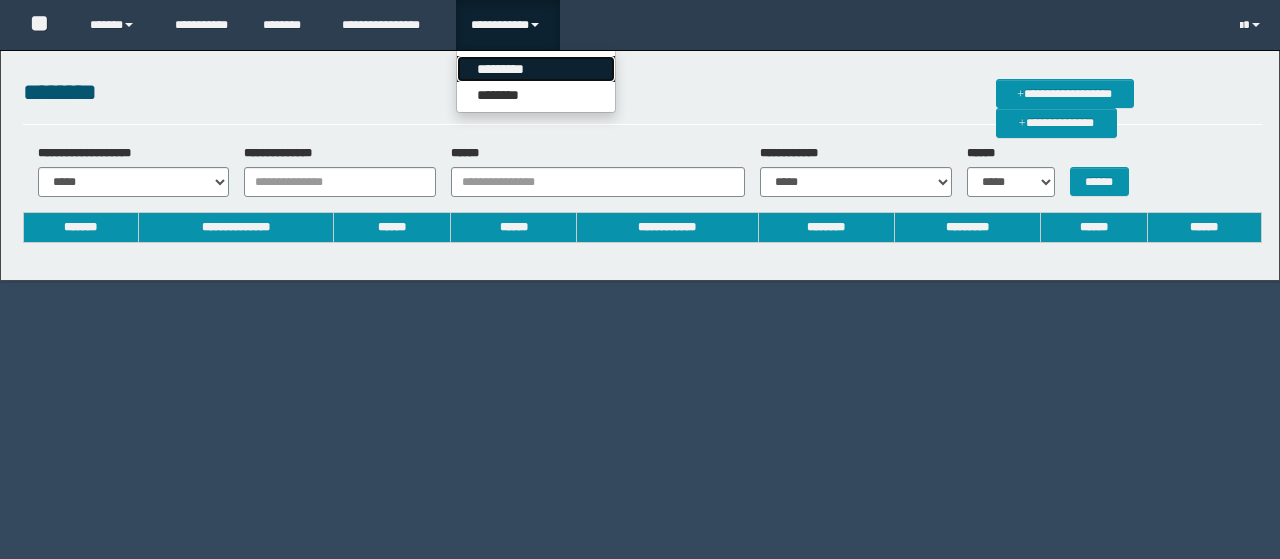 click on "*********" at bounding box center [536, 69] 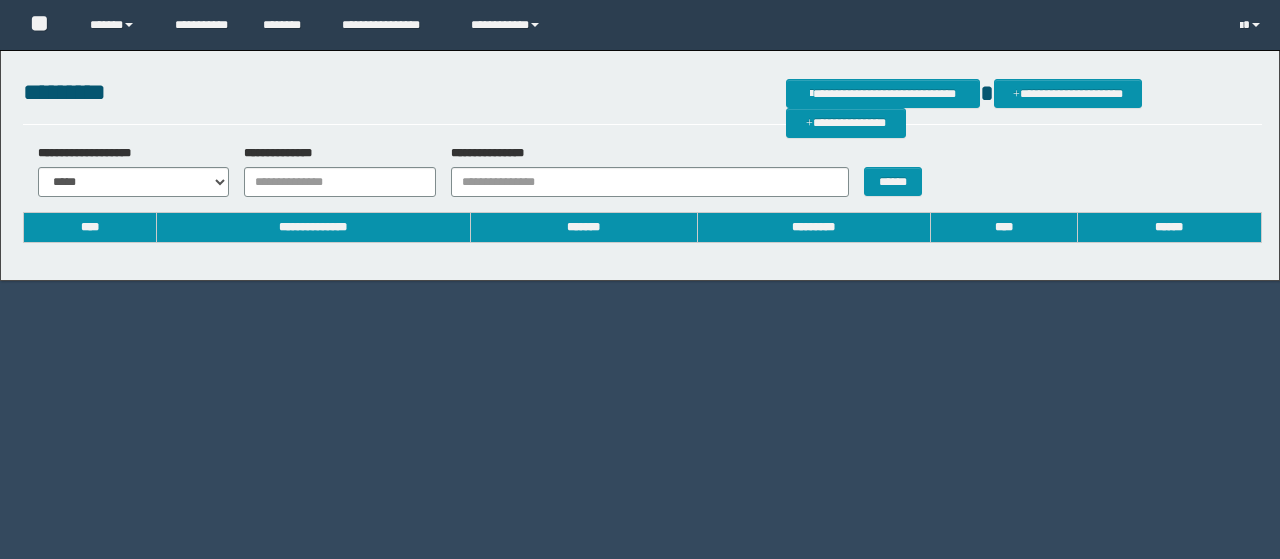 scroll, scrollTop: 0, scrollLeft: 0, axis: both 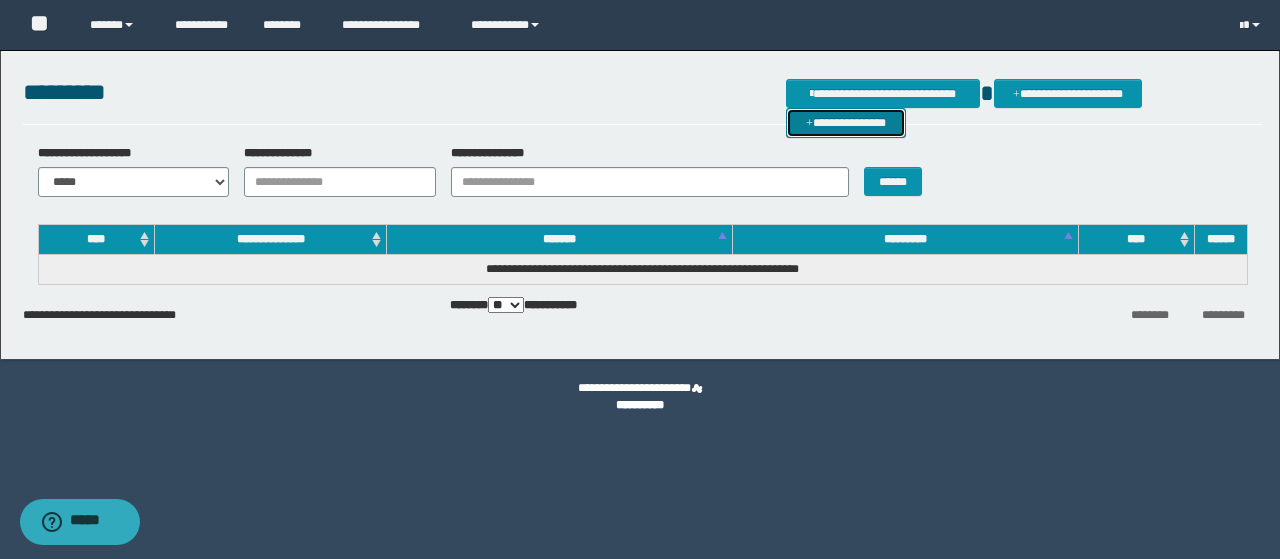 click on "**********" at bounding box center [846, 122] 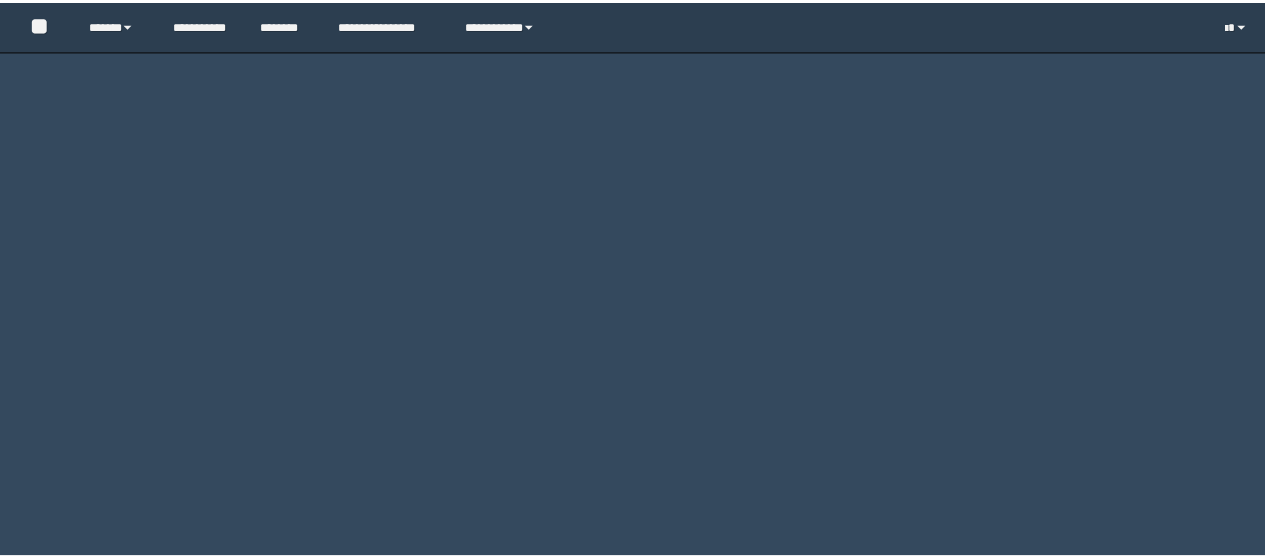 scroll, scrollTop: 0, scrollLeft: 0, axis: both 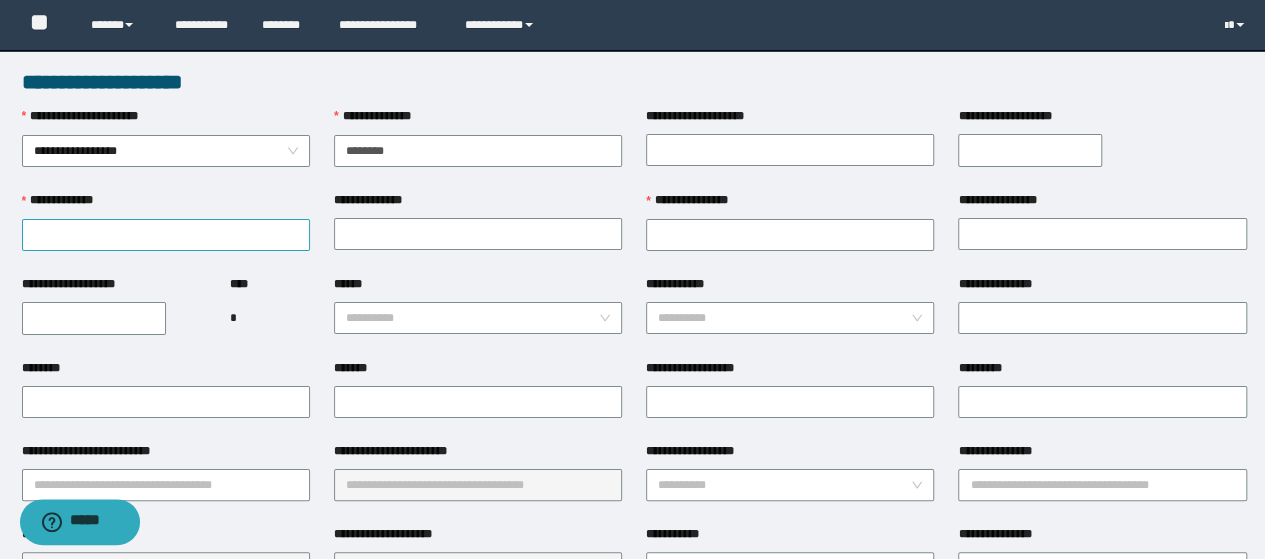 type on "********" 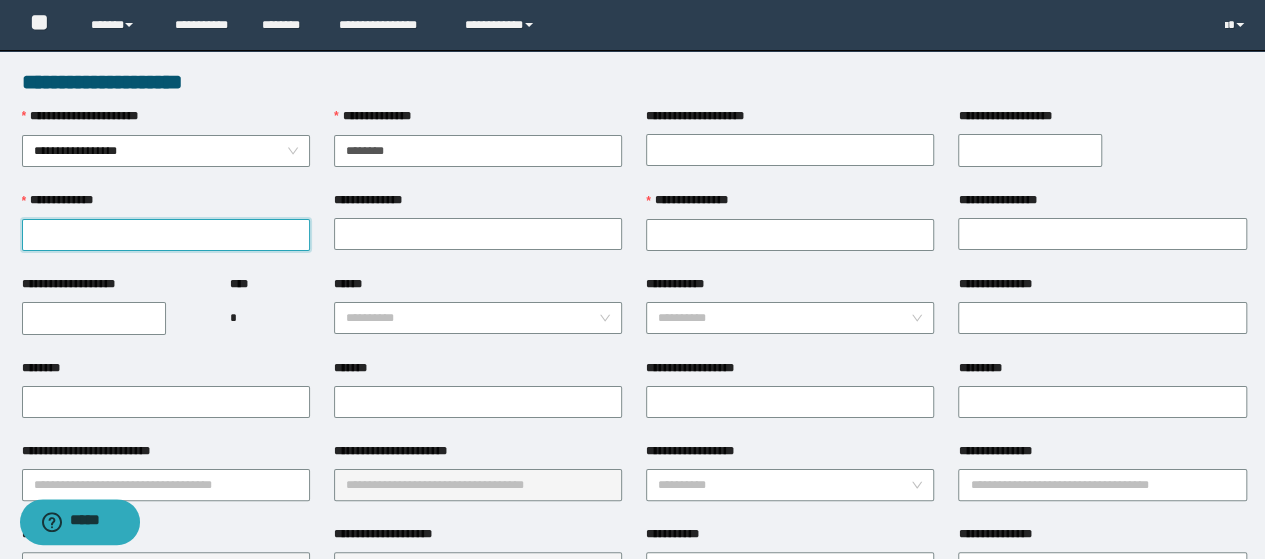 click on "**********" at bounding box center (166, 235) 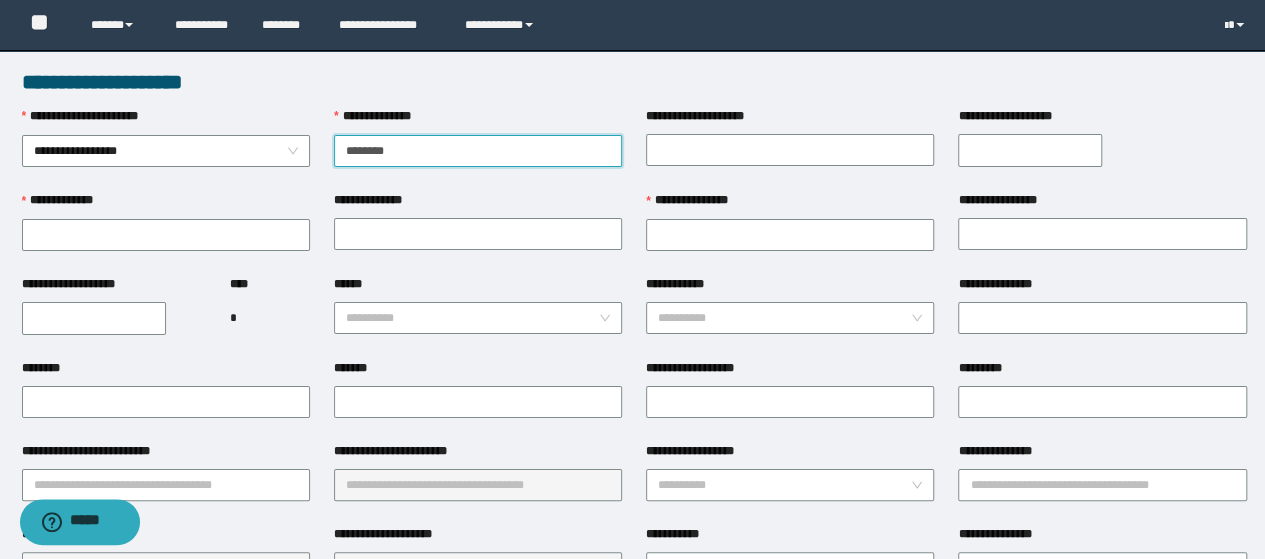 click on "********" at bounding box center (478, 151) 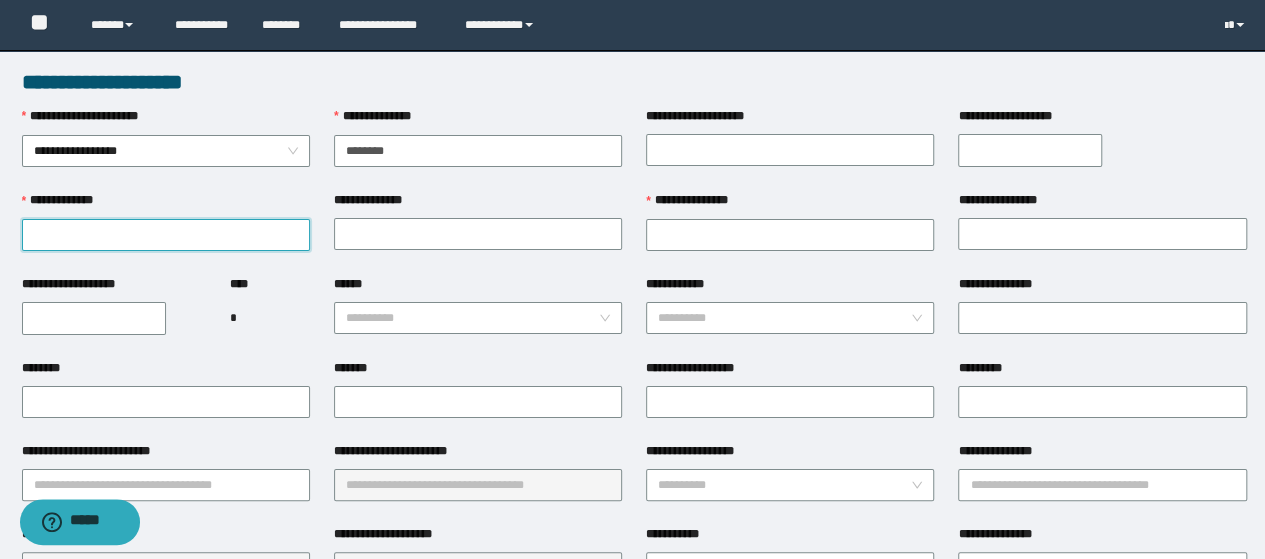 click on "**********" at bounding box center (166, 235) 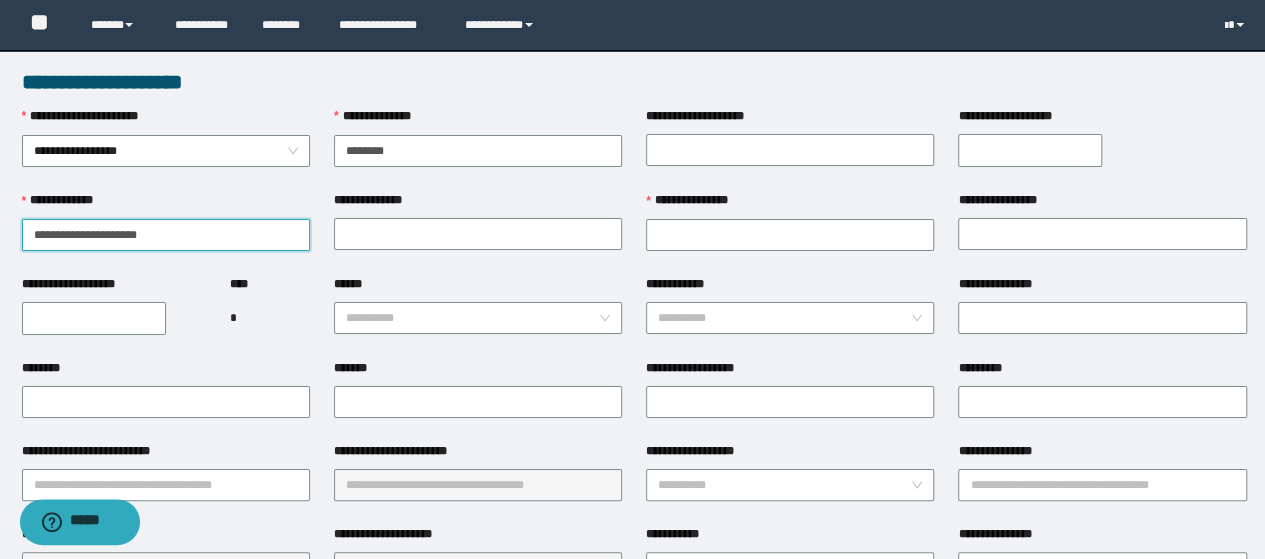 click on "**********" at bounding box center [166, 235] 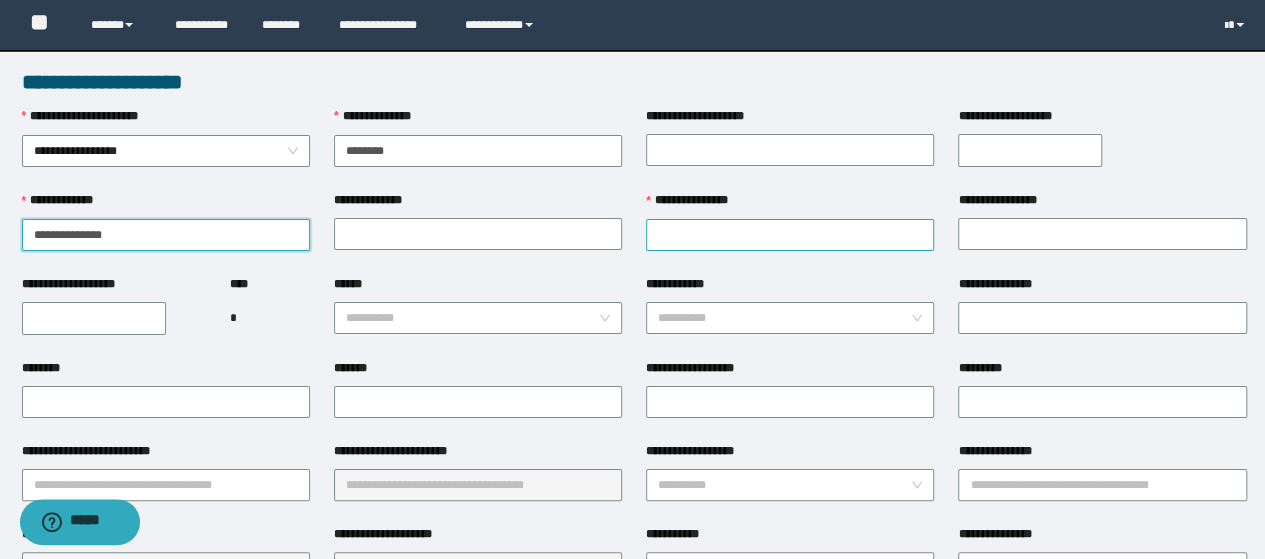 type on "**********" 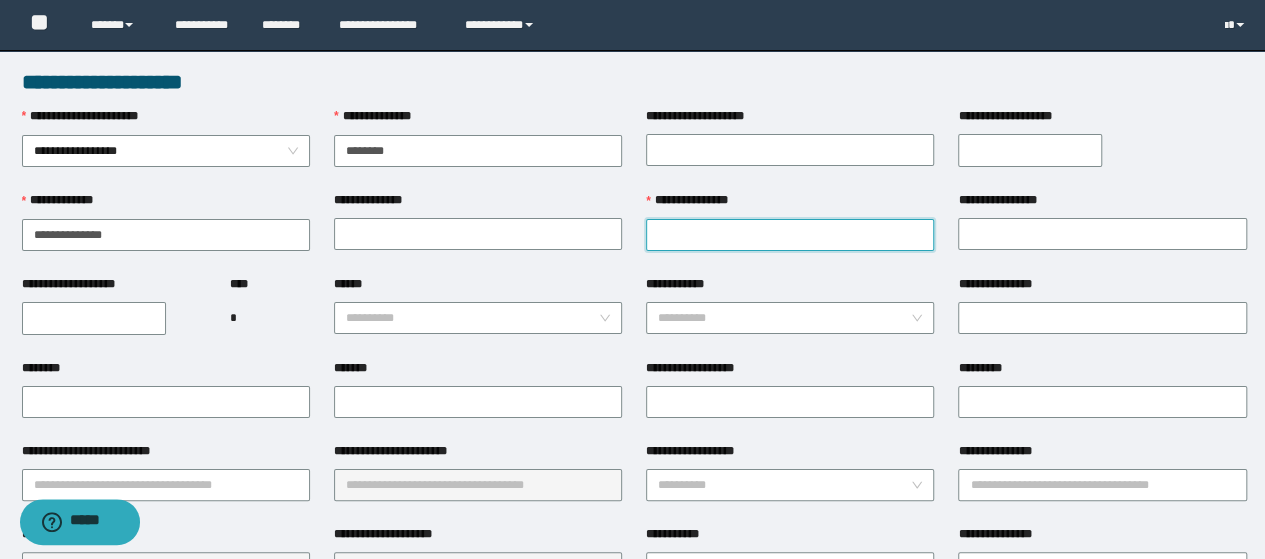 click on "**********" at bounding box center (790, 235) 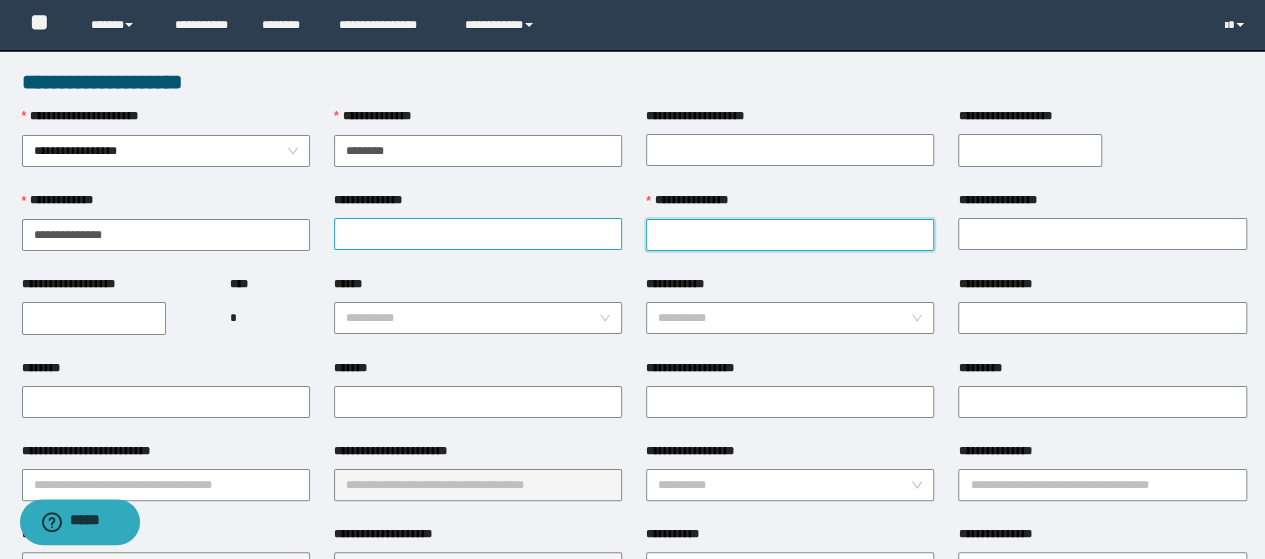 paste on "******" 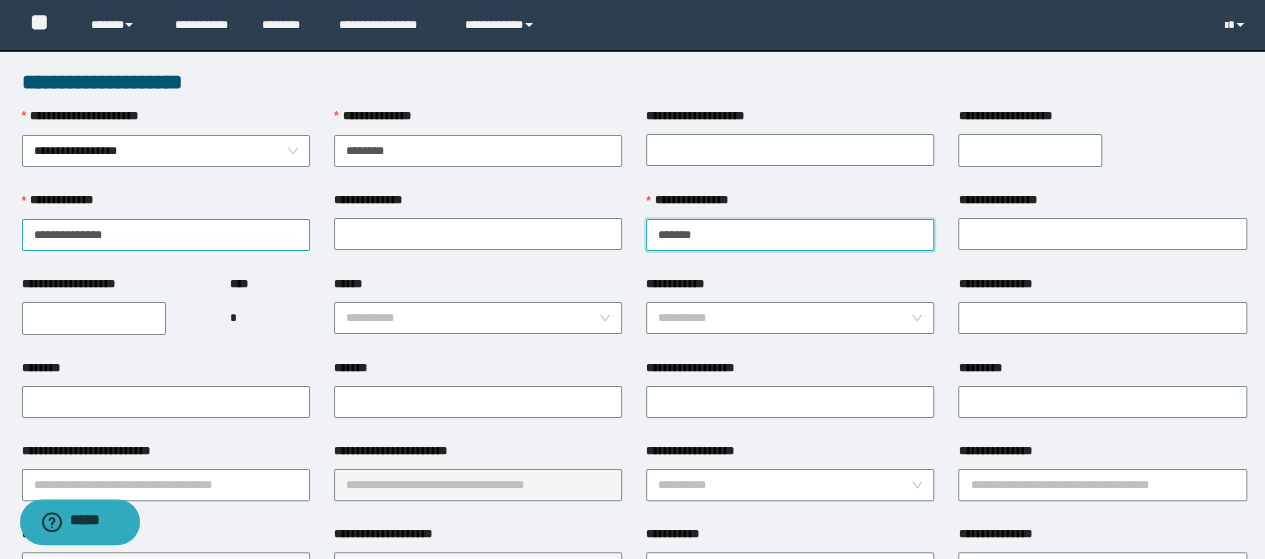 type on "******" 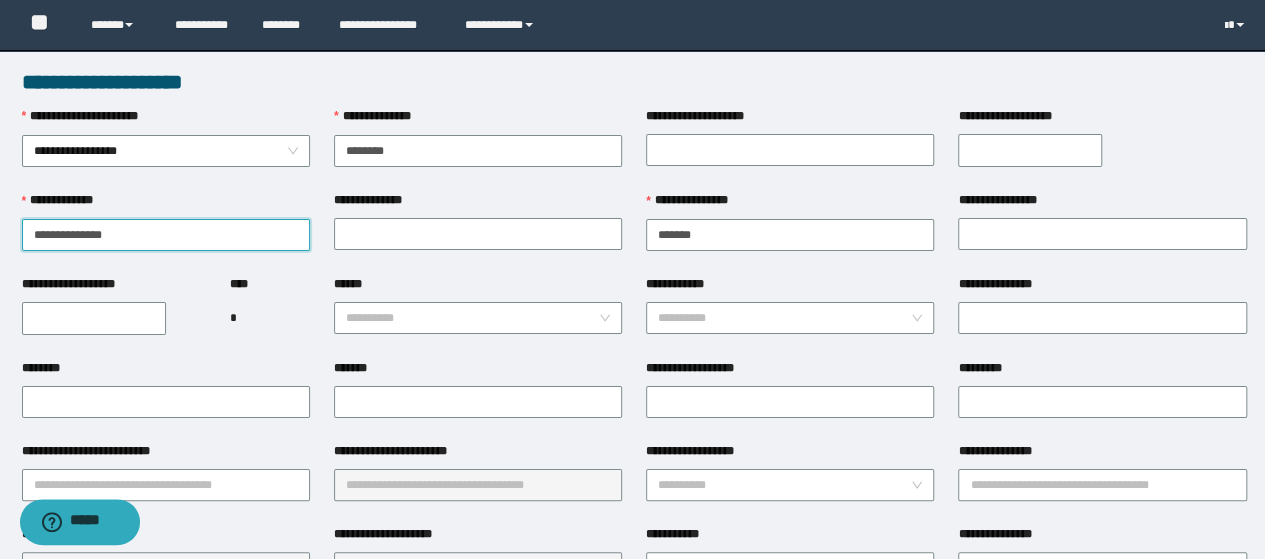 click on "**********" at bounding box center (166, 235) 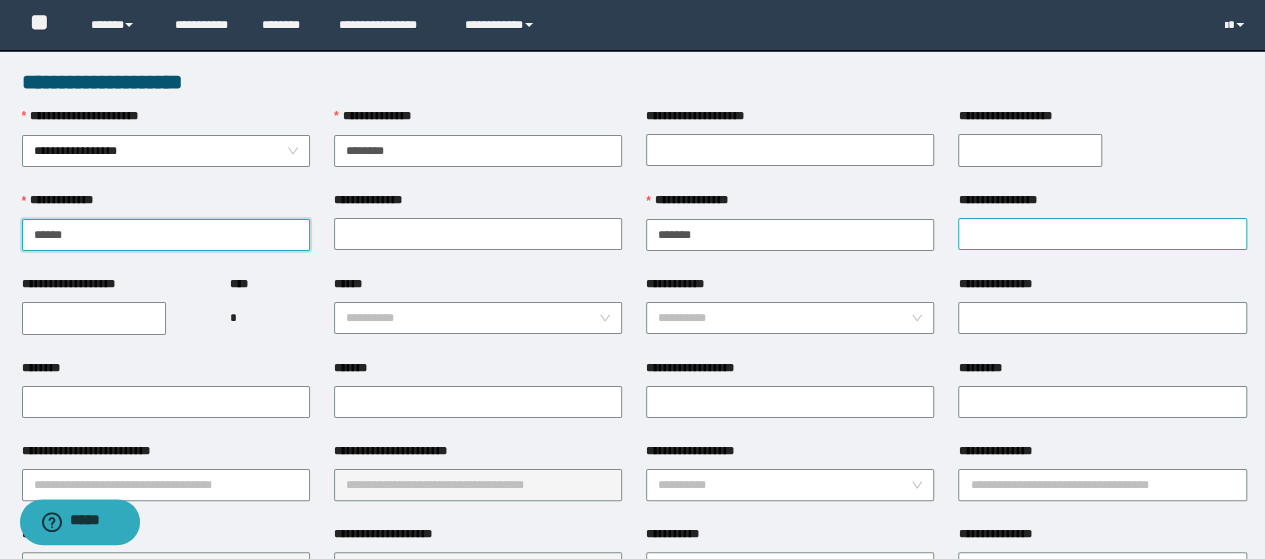 type on "******" 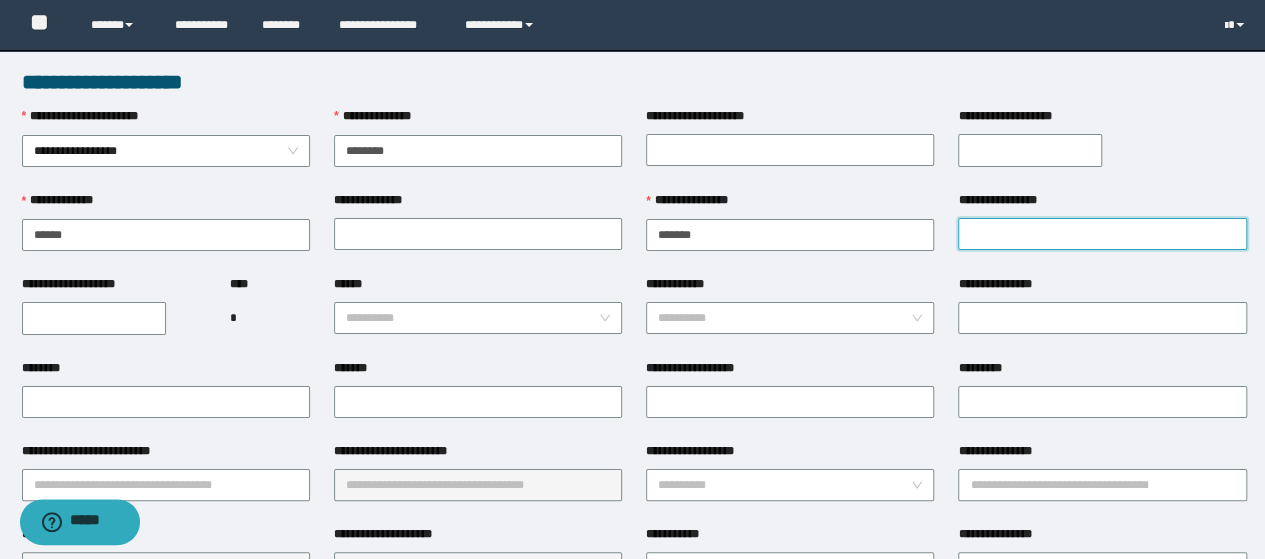 click on "**********" at bounding box center (1102, 234) 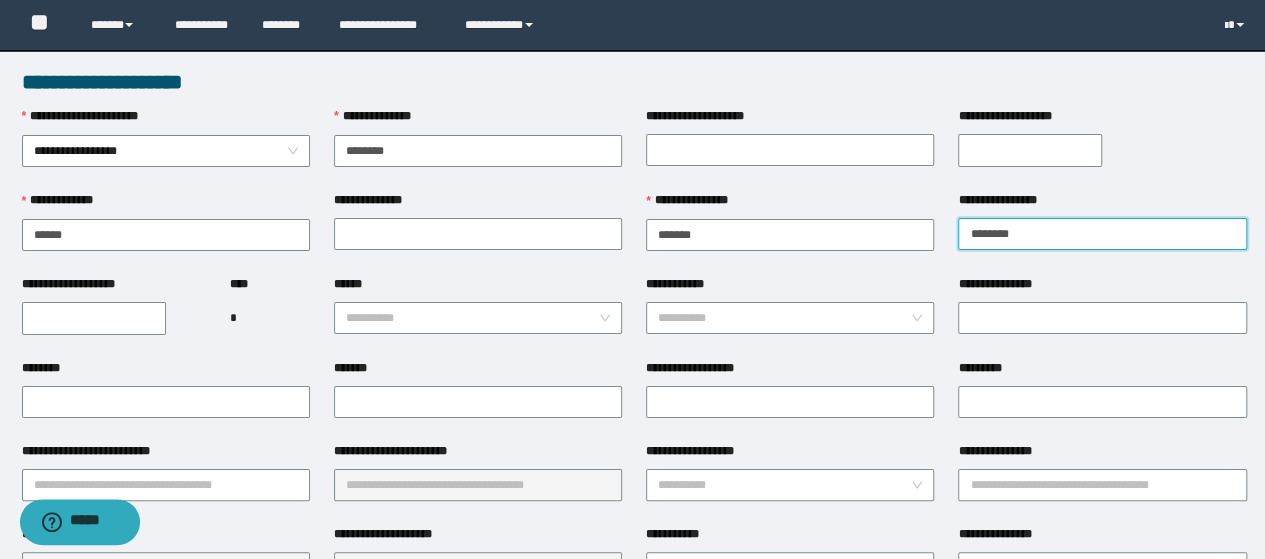 type on "*******" 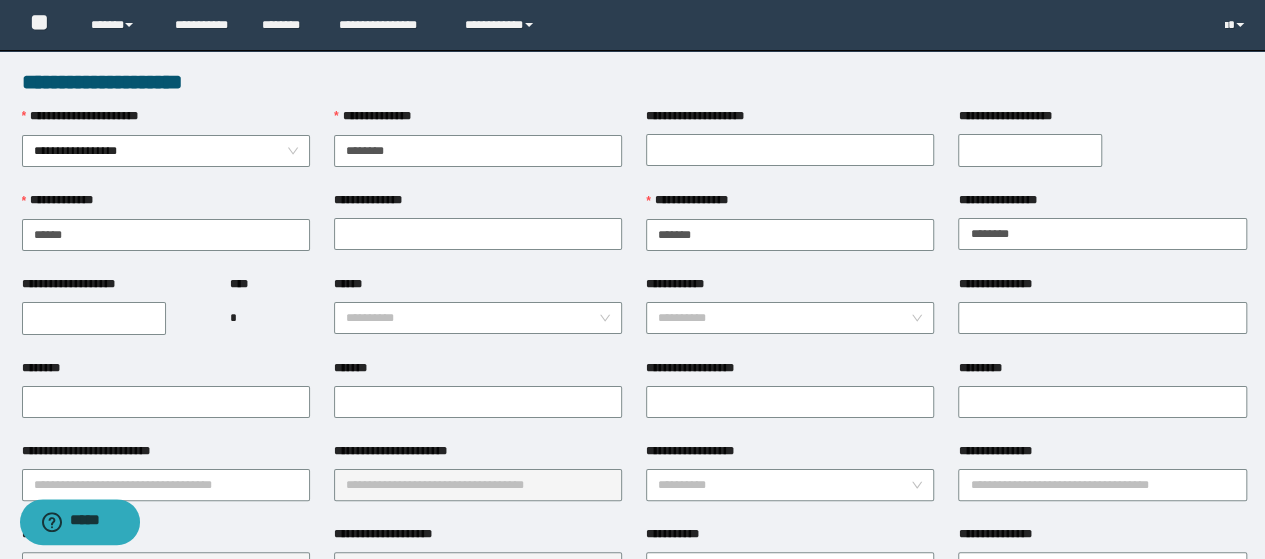 click on "**********" at bounding box center (94, 318) 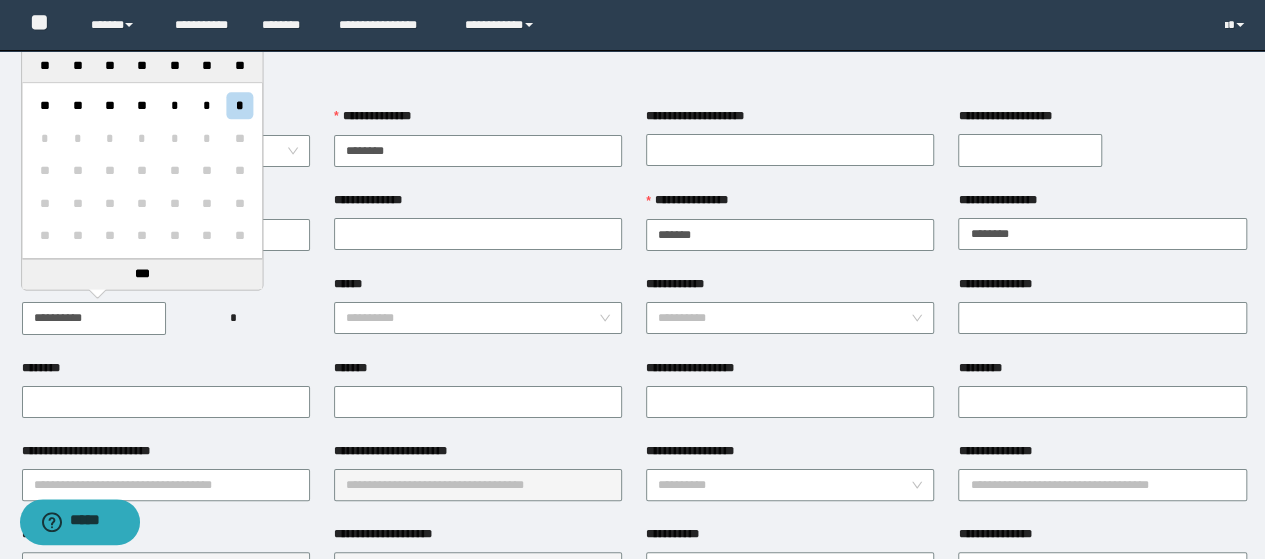 paste 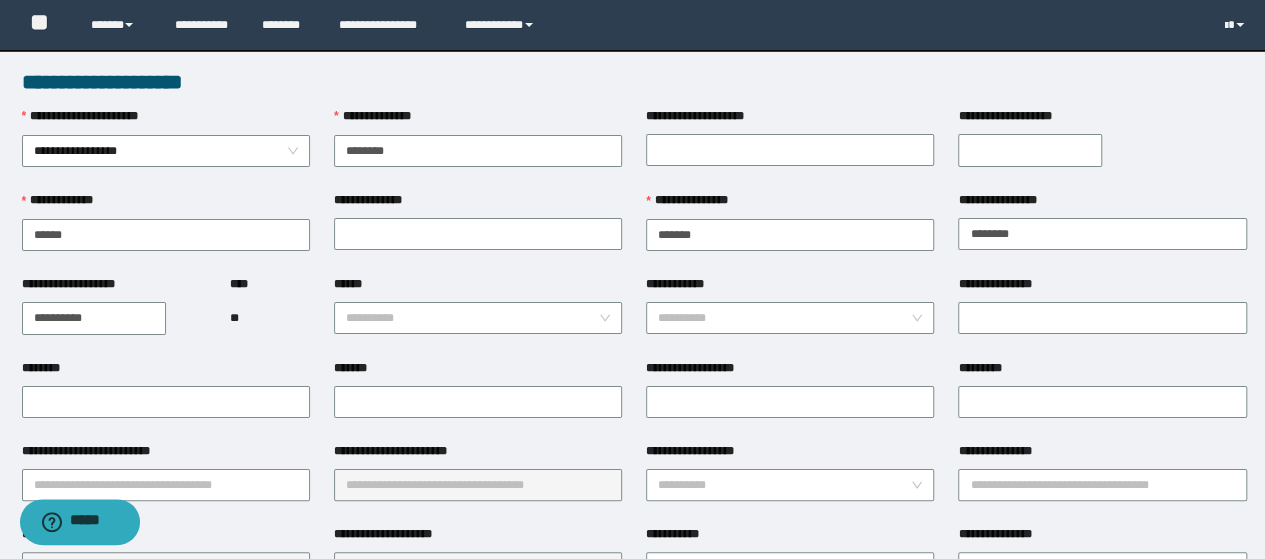 drag, startPoint x: 0, startPoint y: 373, endPoint x: 153, endPoint y: 293, distance: 172.65283 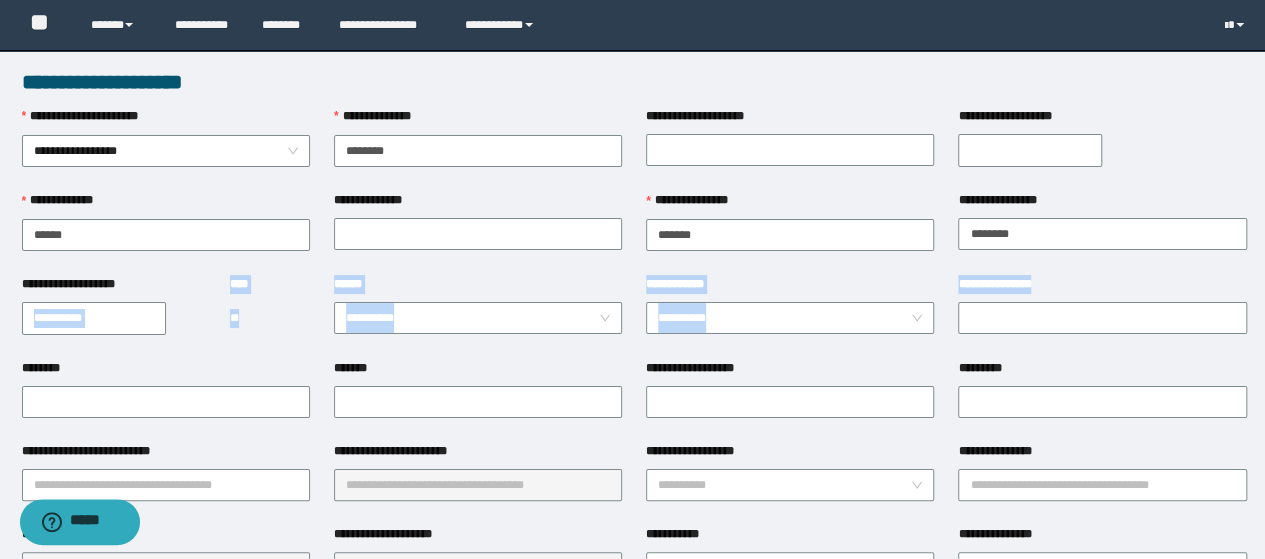 click on "**** **" at bounding box center [270, 317] 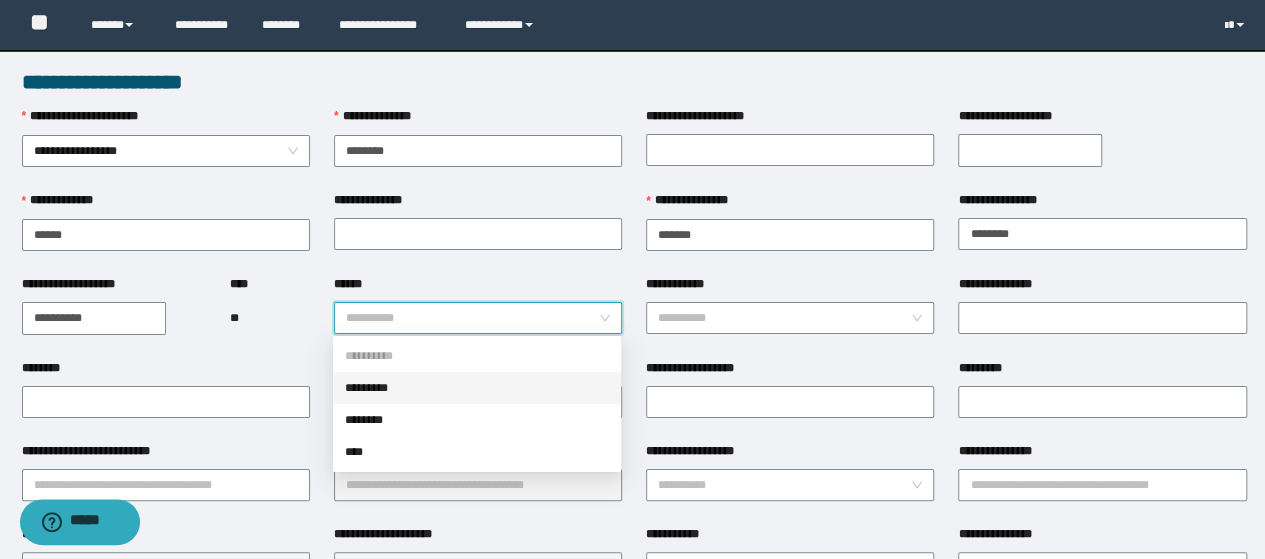 click on "******" at bounding box center [472, 318] 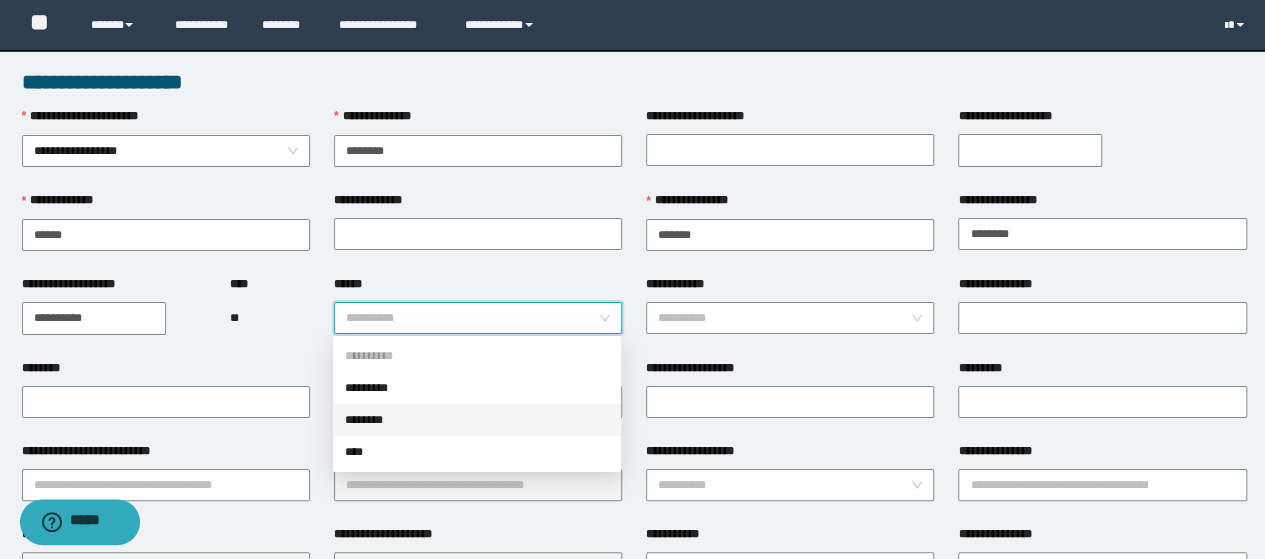click on "********" at bounding box center [477, 420] 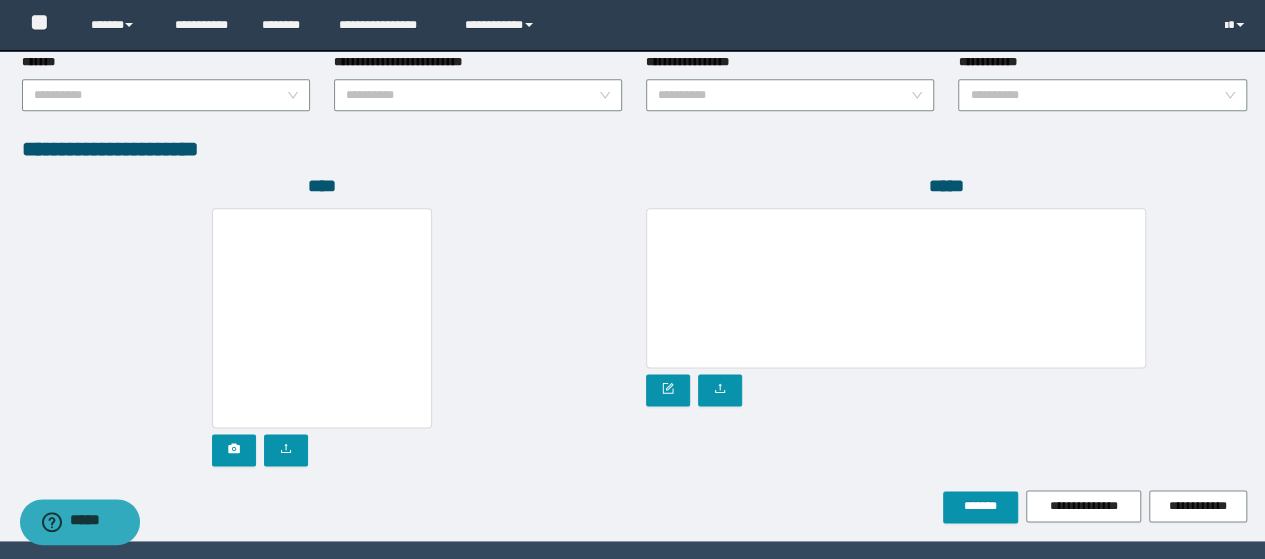 scroll, scrollTop: 1142, scrollLeft: 0, axis: vertical 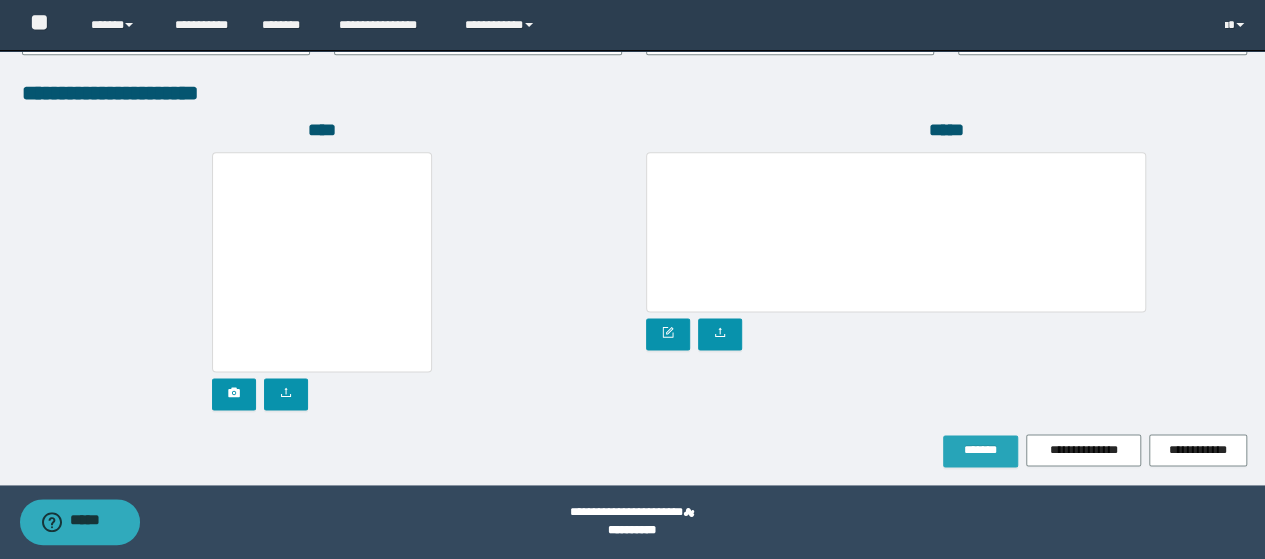 click on "*******" at bounding box center (980, 450) 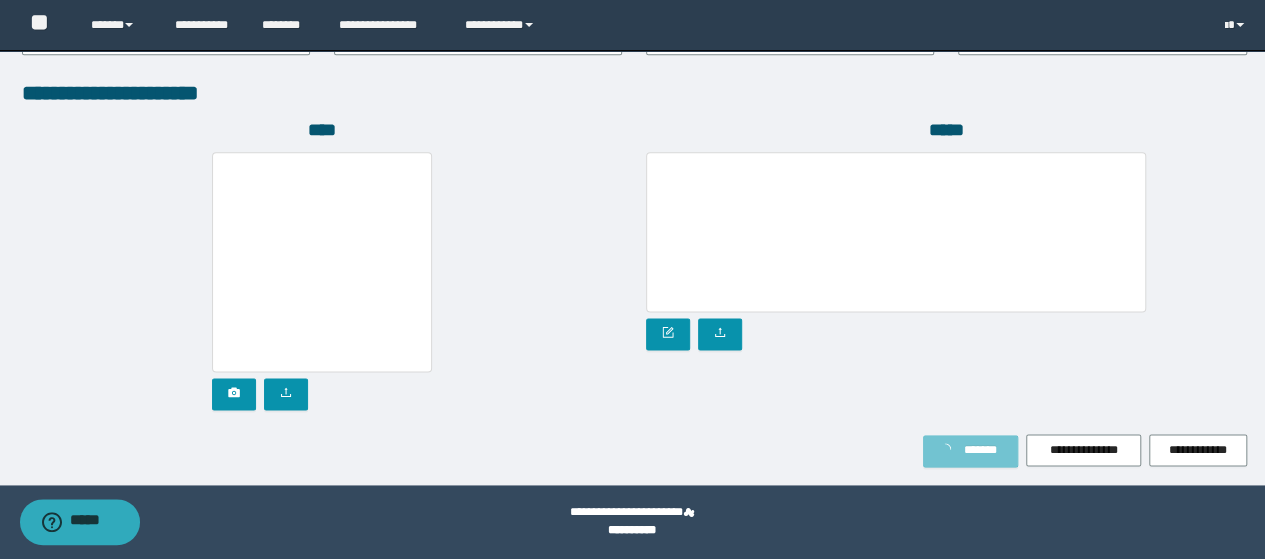 type on "******" 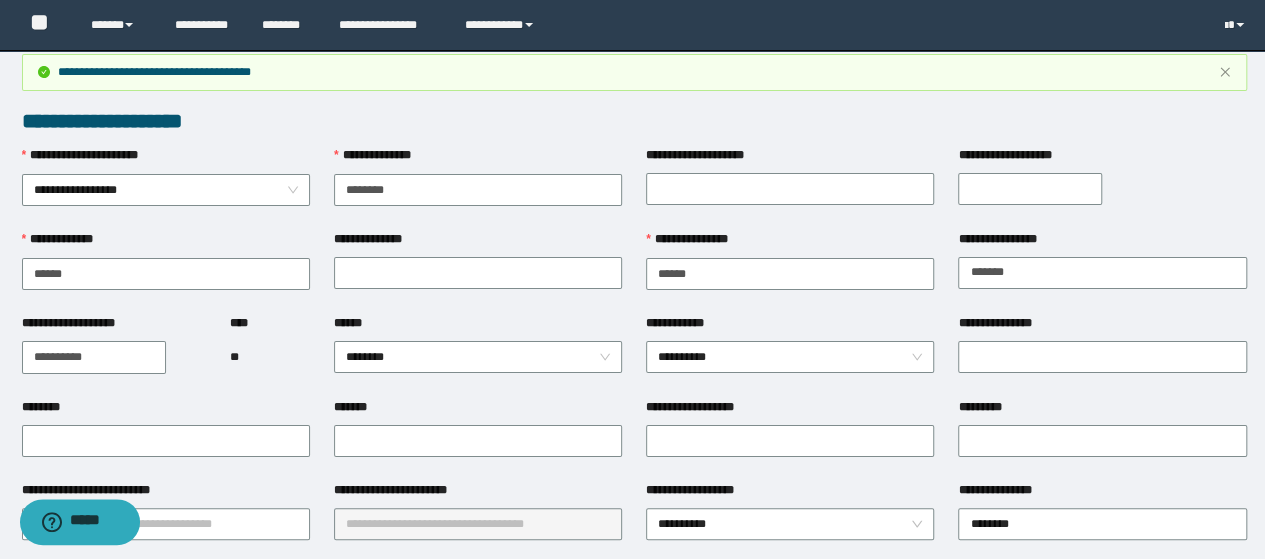scroll, scrollTop: 0, scrollLeft: 0, axis: both 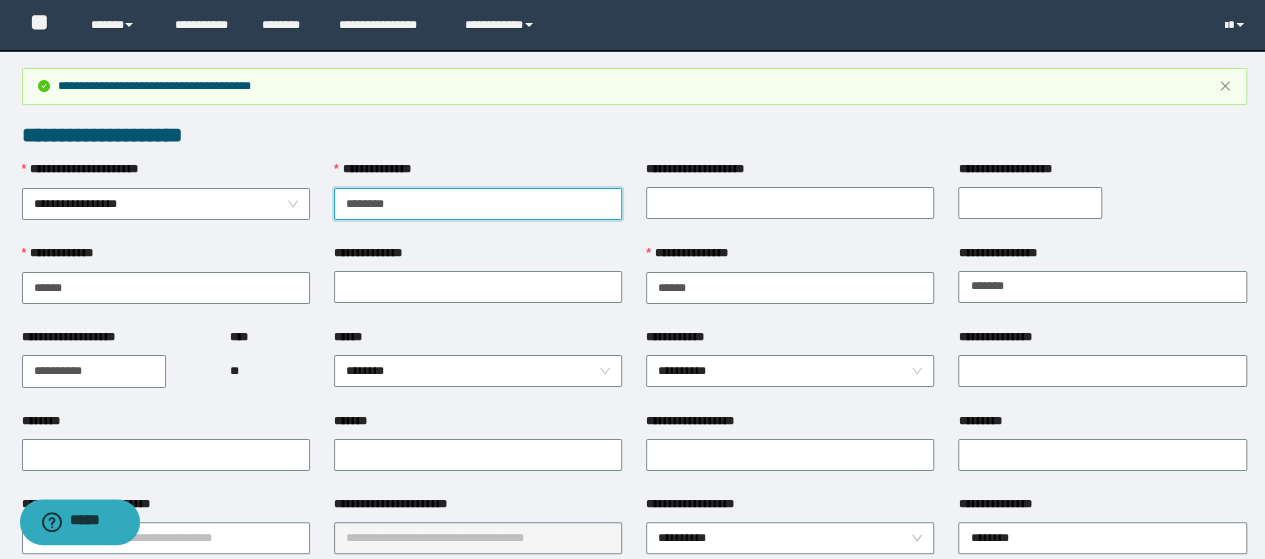 click on "********" at bounding box center (478, 204) 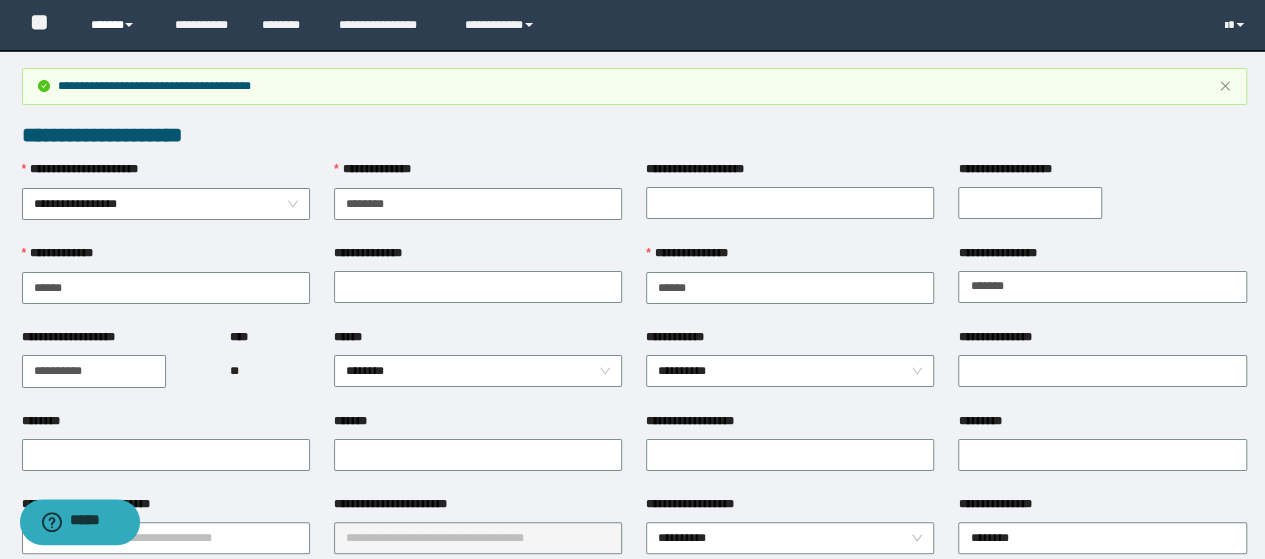 click on "******" at bounding box center (117, 25) 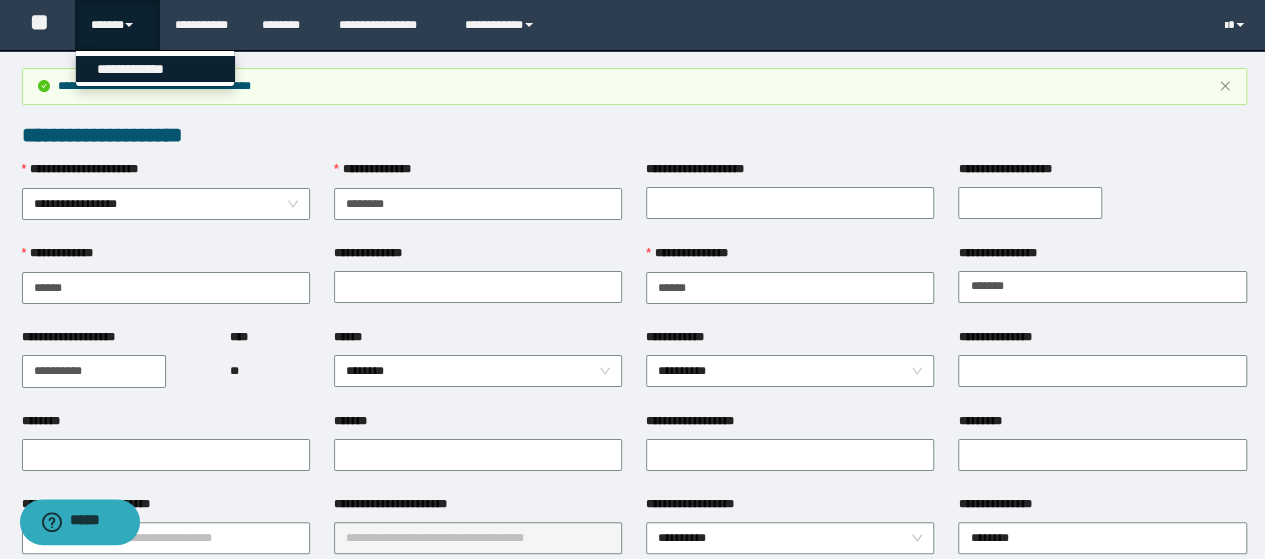click on "**********" at bounding box center (155, 69) 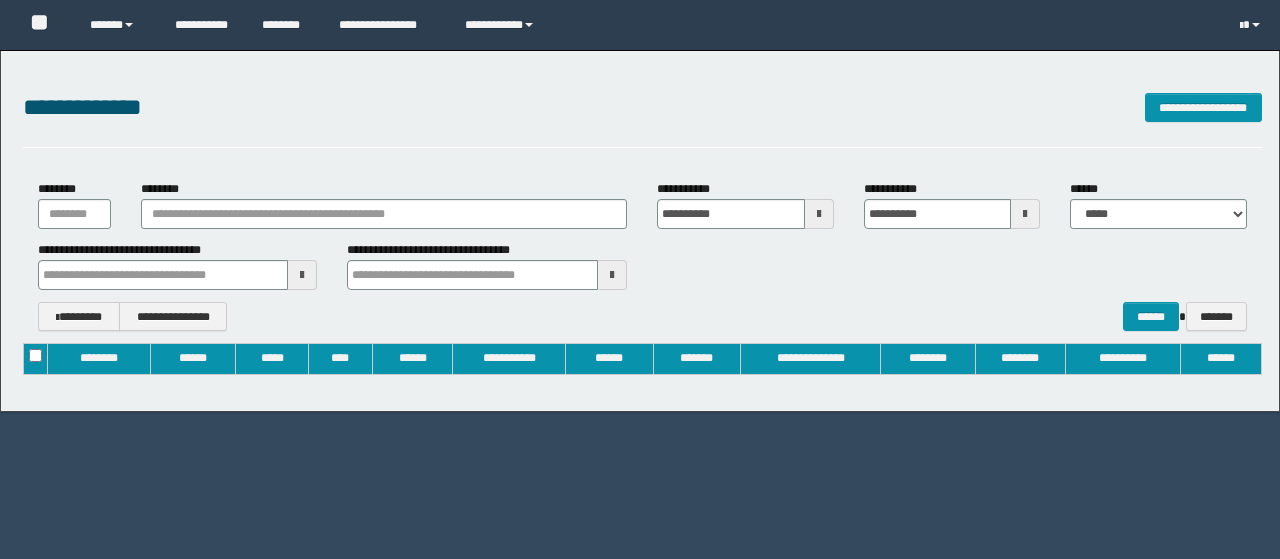 scroll, scrollTop: 0, scrollLeft: 0, axis: both 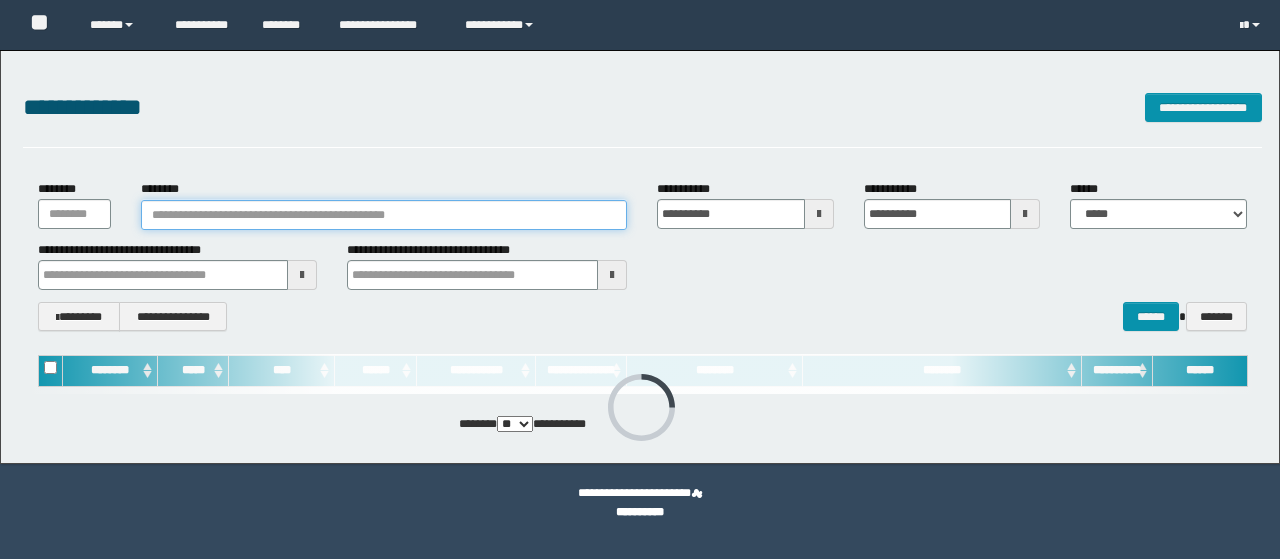 click on "********" at bounding box center [384, 215] 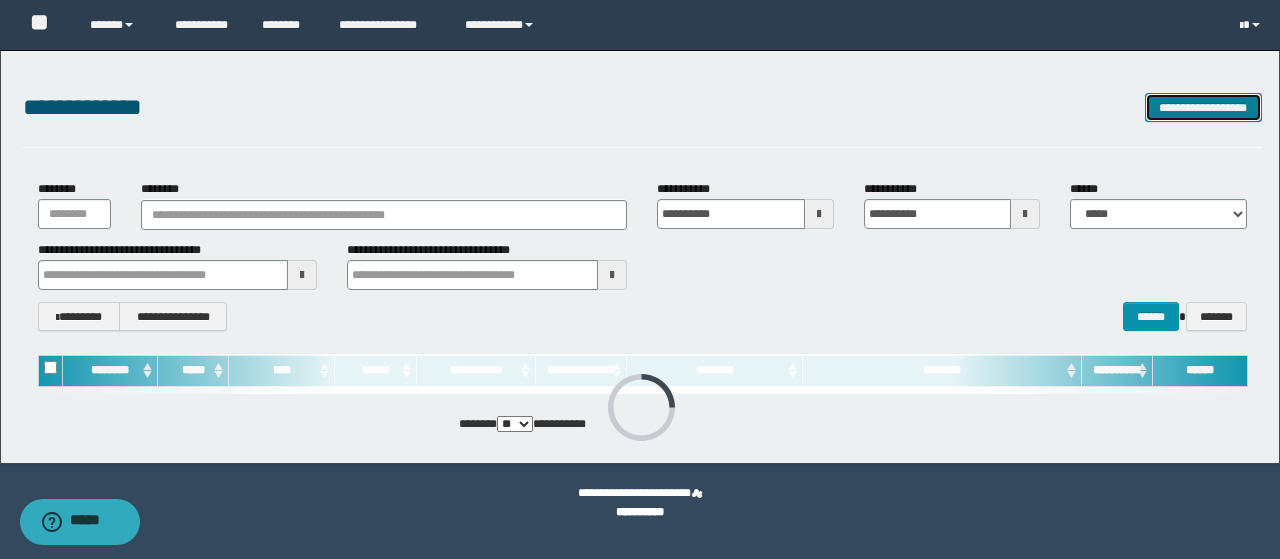 click on "**********" at bounding box center [1203, 107] 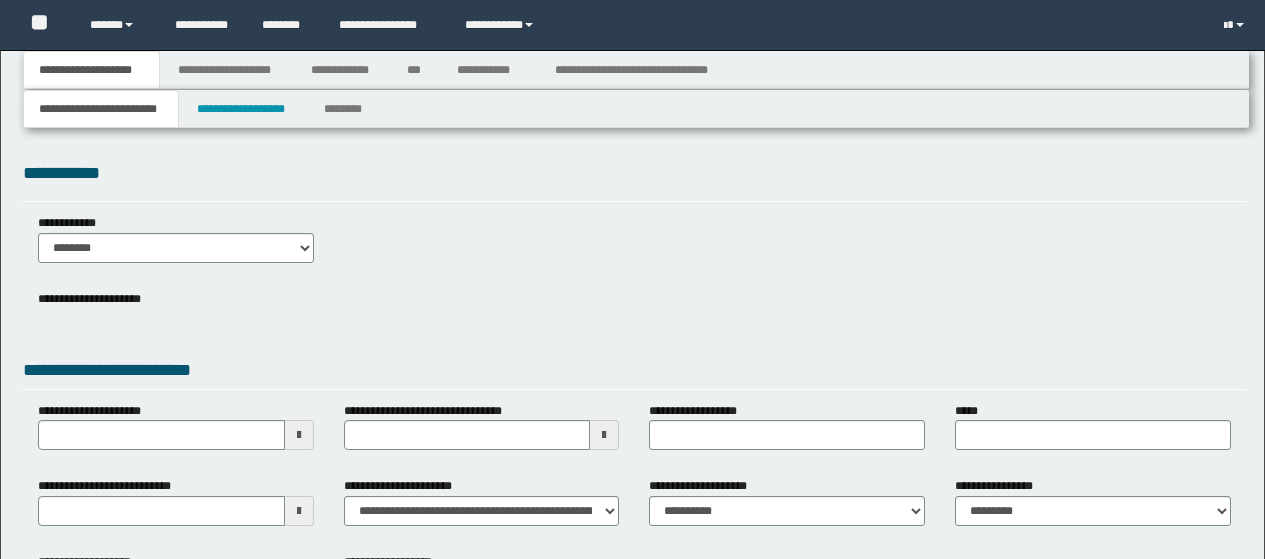 type 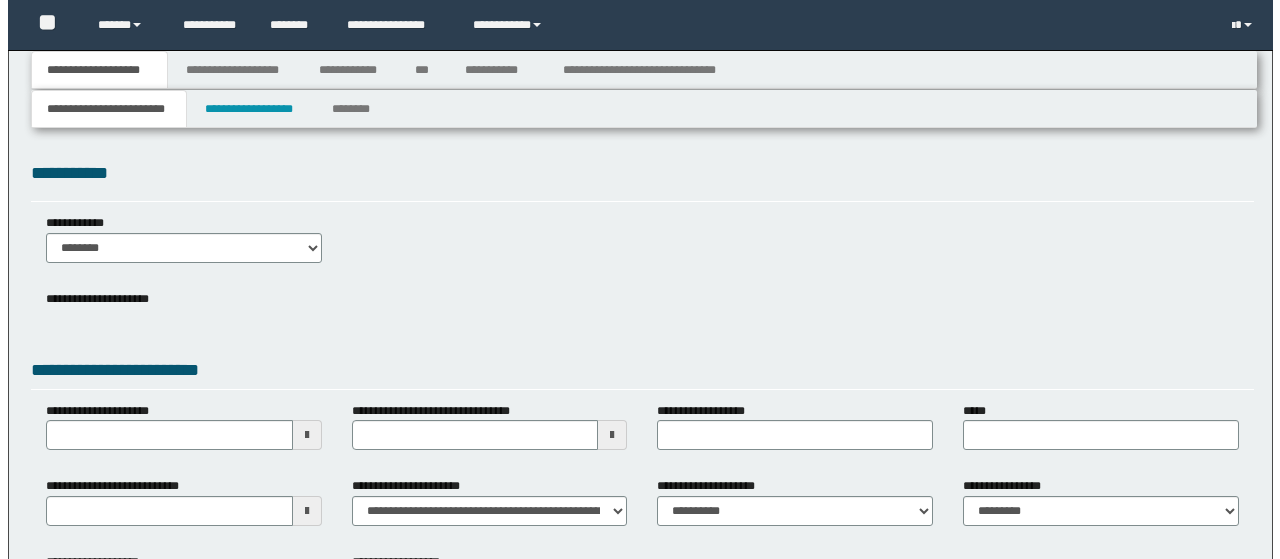 scroll, scrollTop: 0, scrollLeft: 0, axis: both 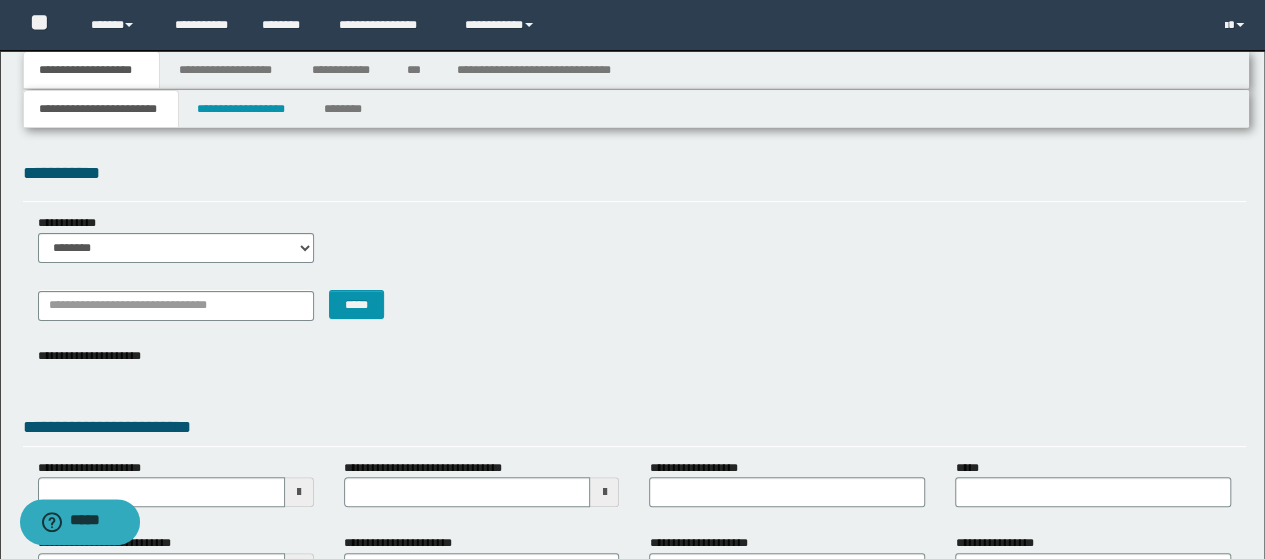 click on "**********" at bounding box center [635, 416] 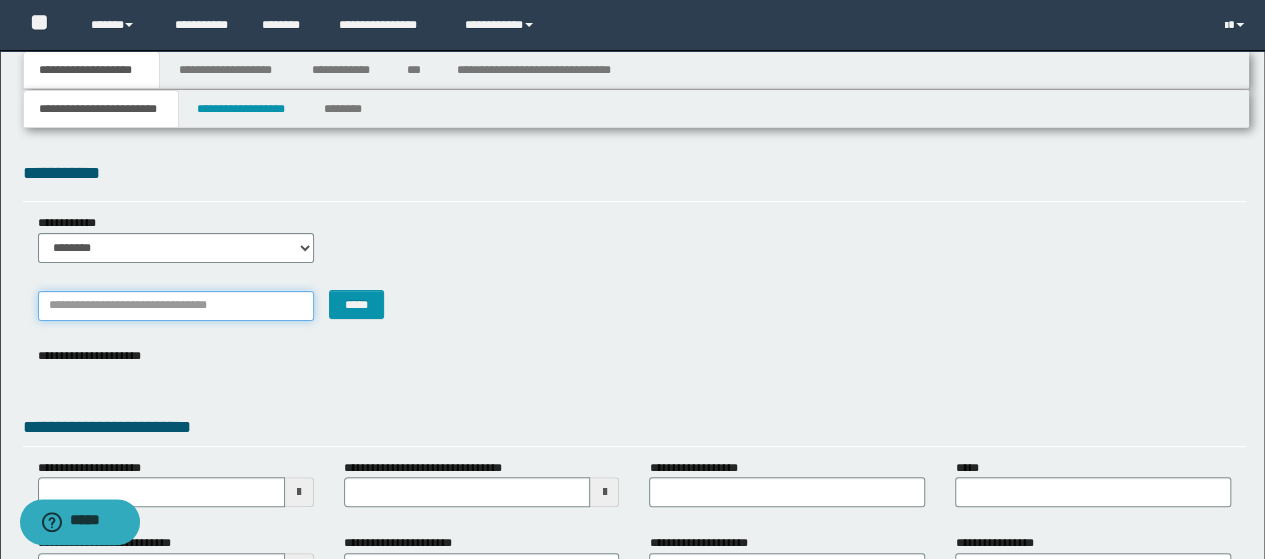 click on "*******" at bounding box center (176, 306) 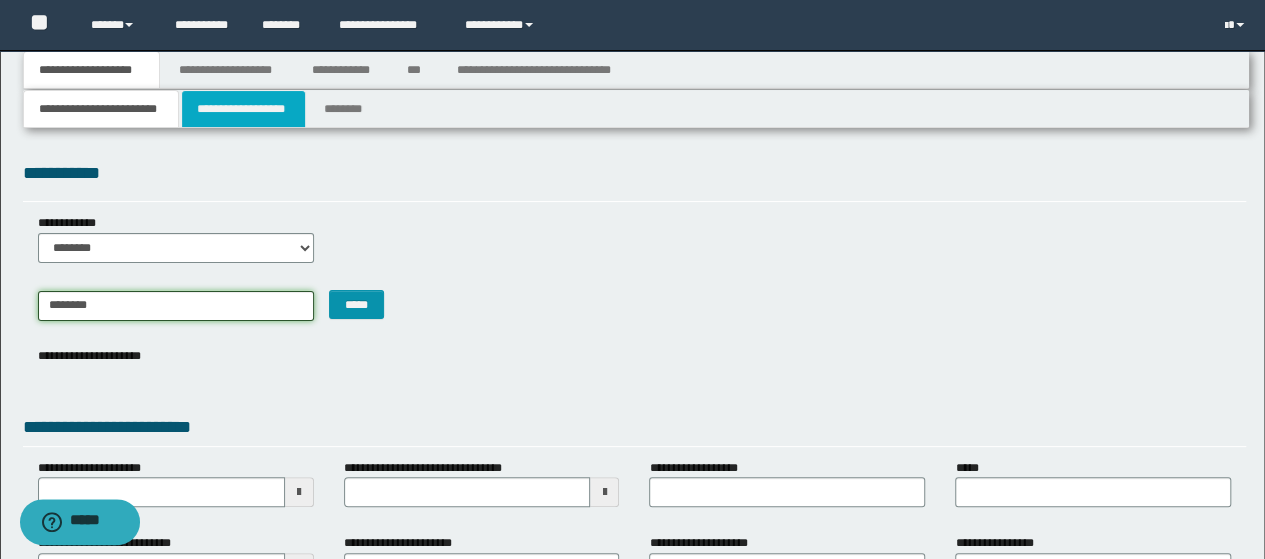 type on "********" 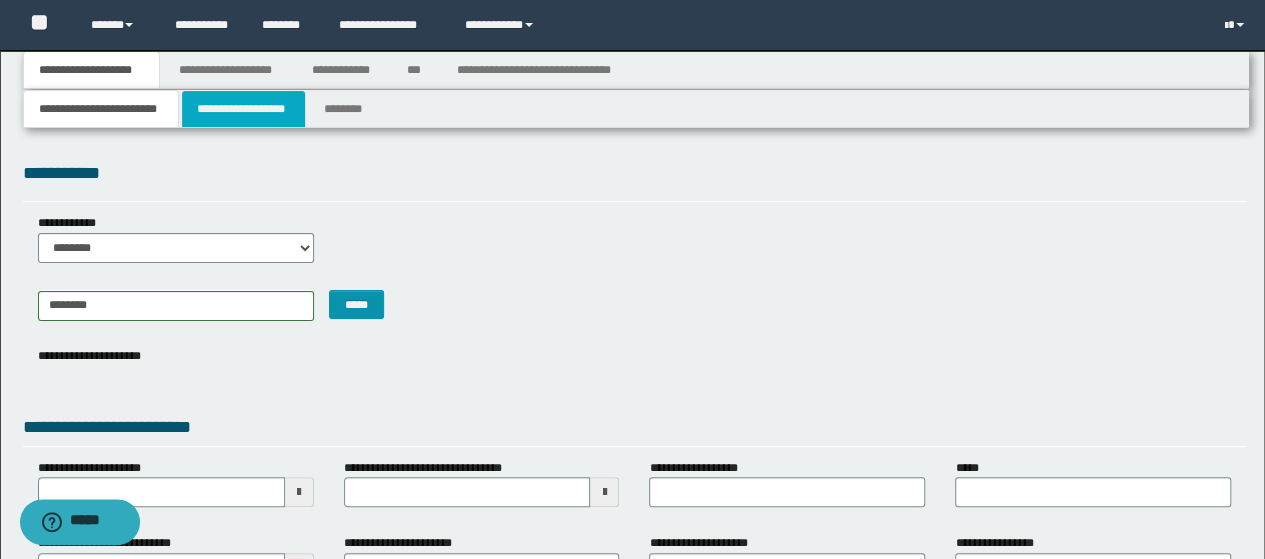 click on "**********" at bounding box center (243, 109) 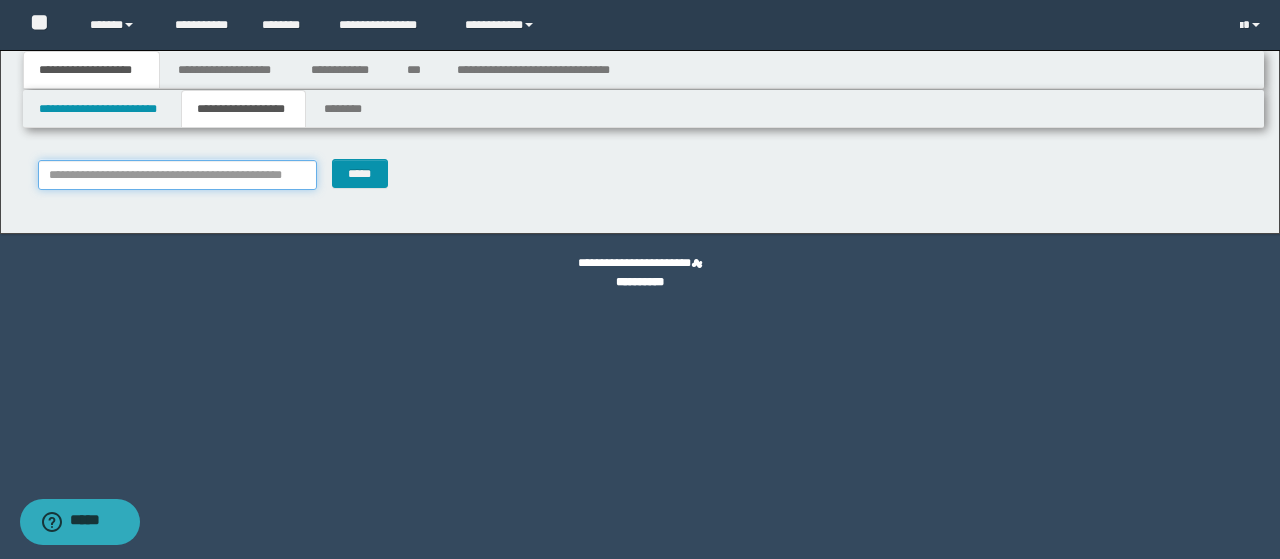 click on "**********" at bounding box center (178, 175) 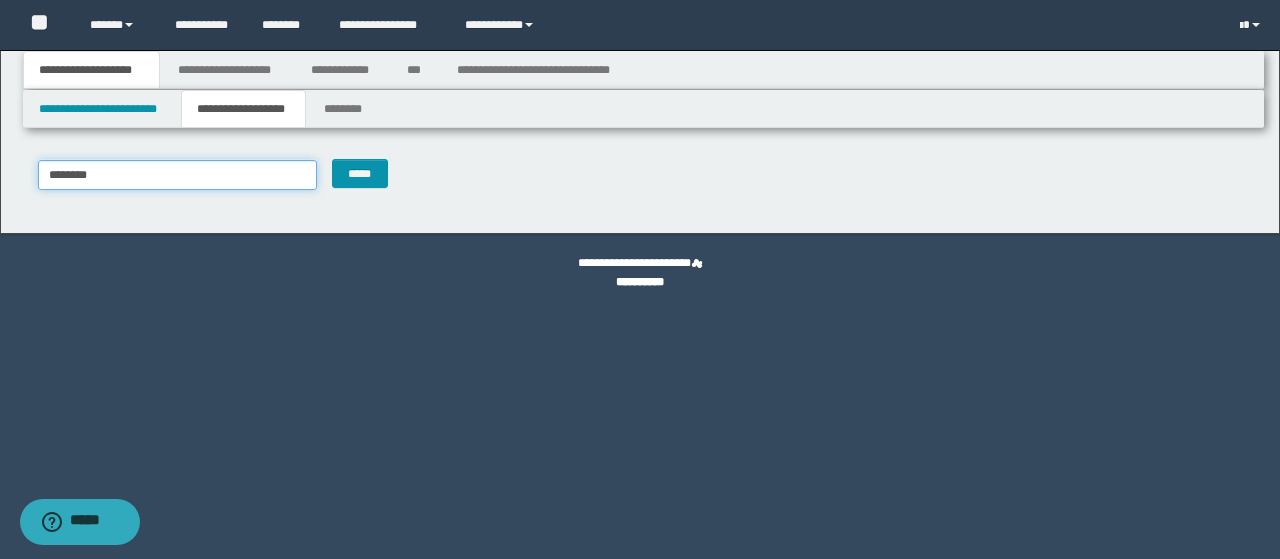 type on "********" 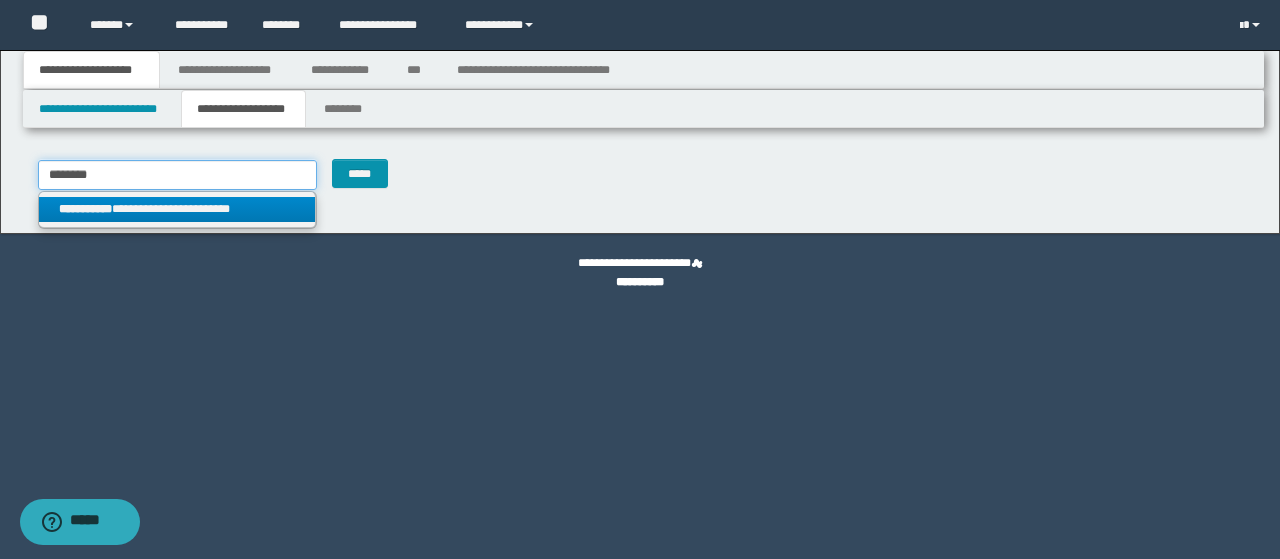 type on "********" 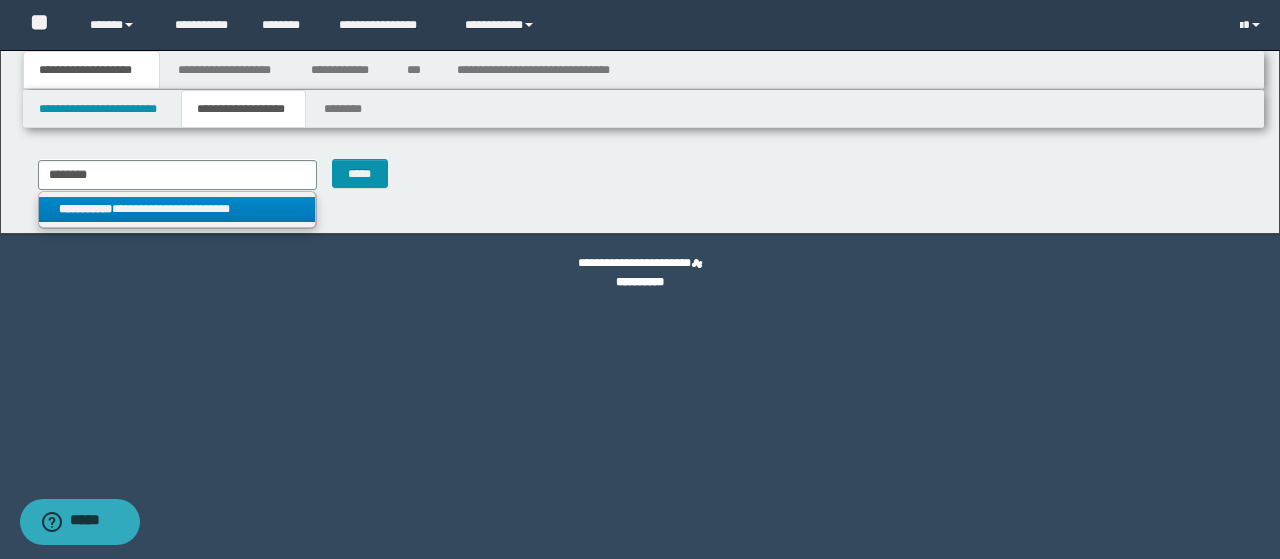click on "**********" at bounding box center (177, 209) 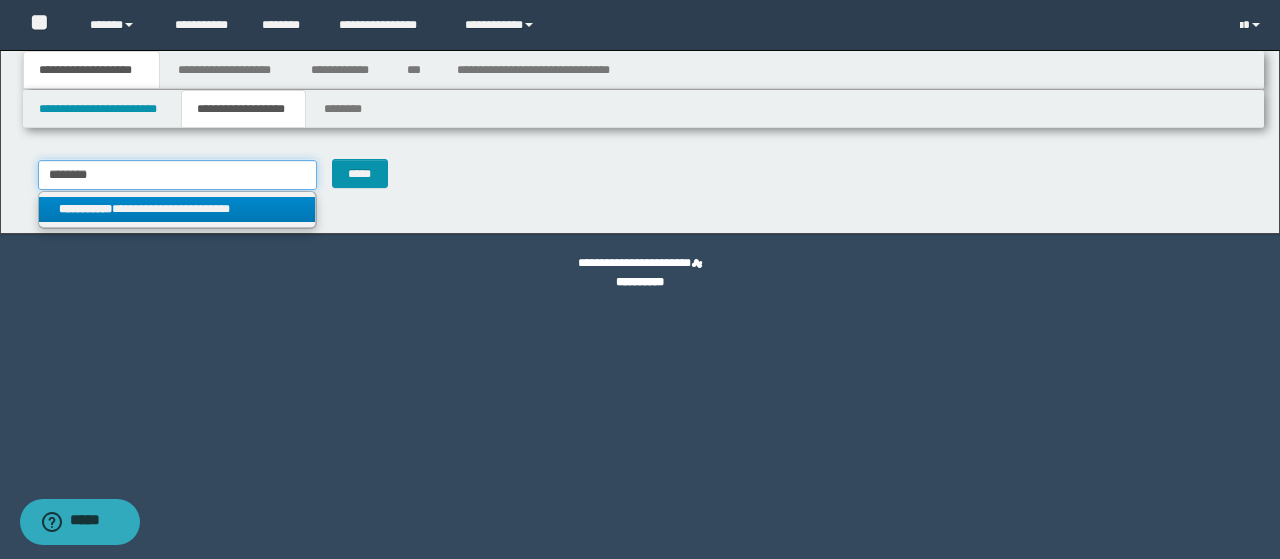 type 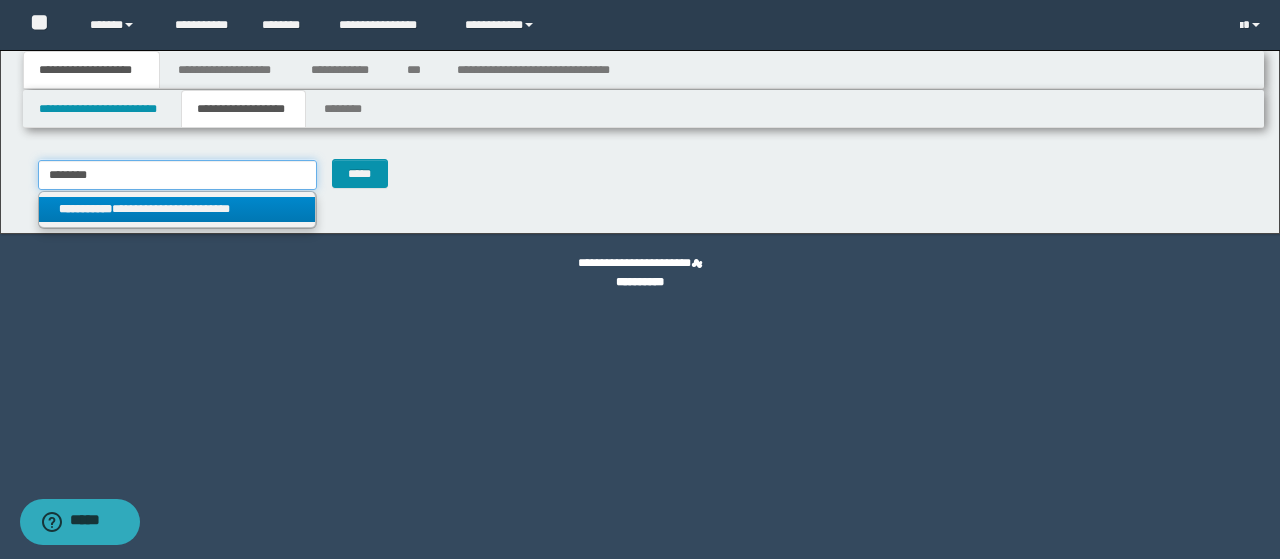 type on "**********" 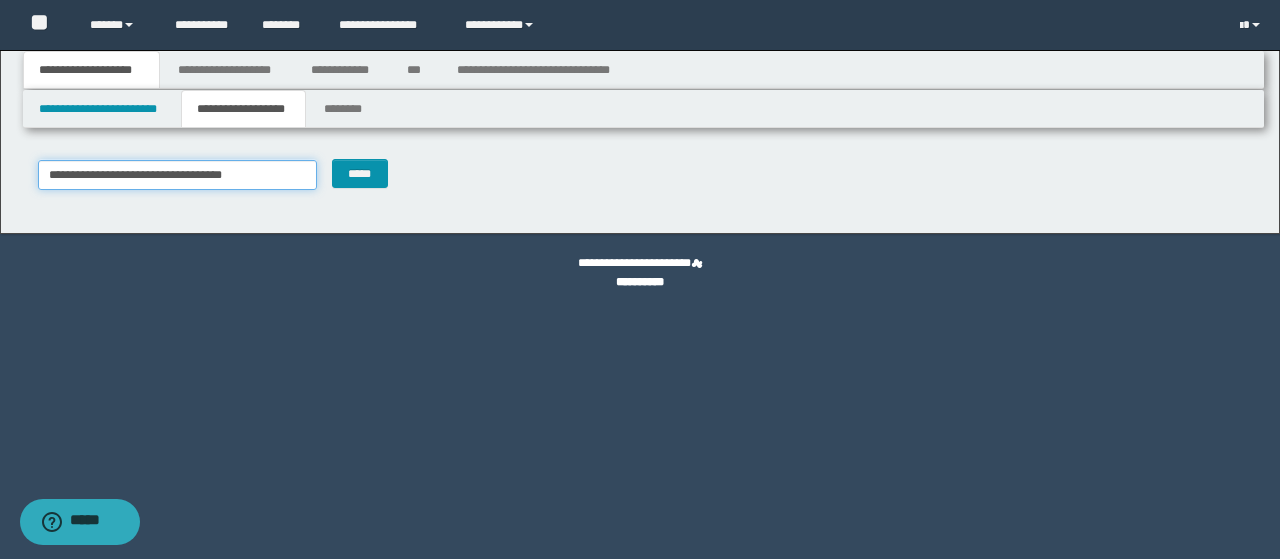 type on "********" 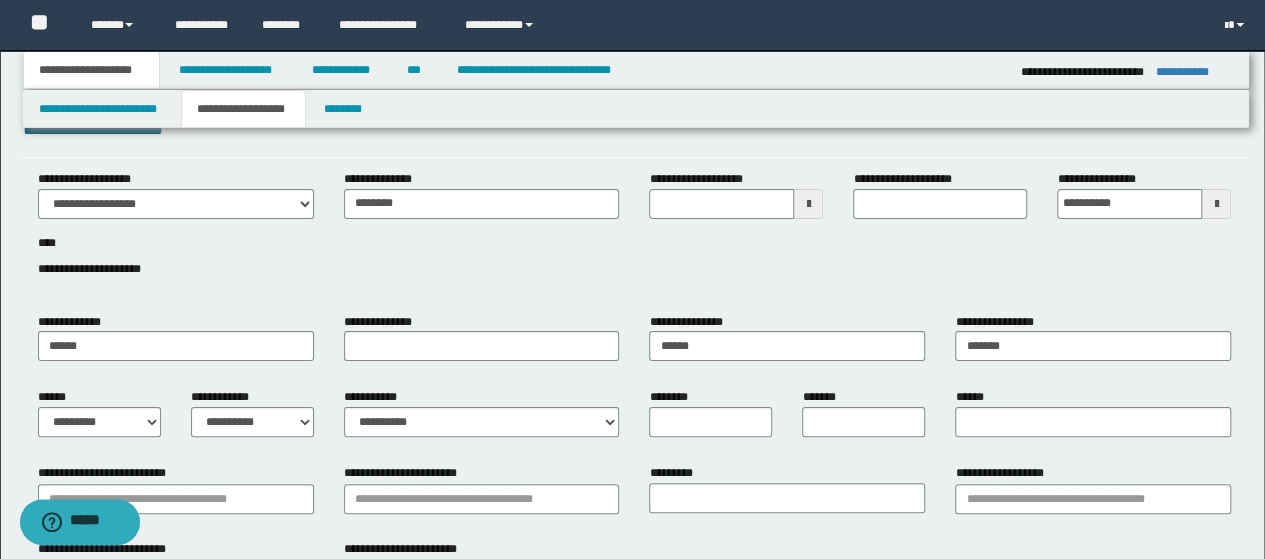 scroll, scrollTop: 0, scrollLeft: 0, axis: both 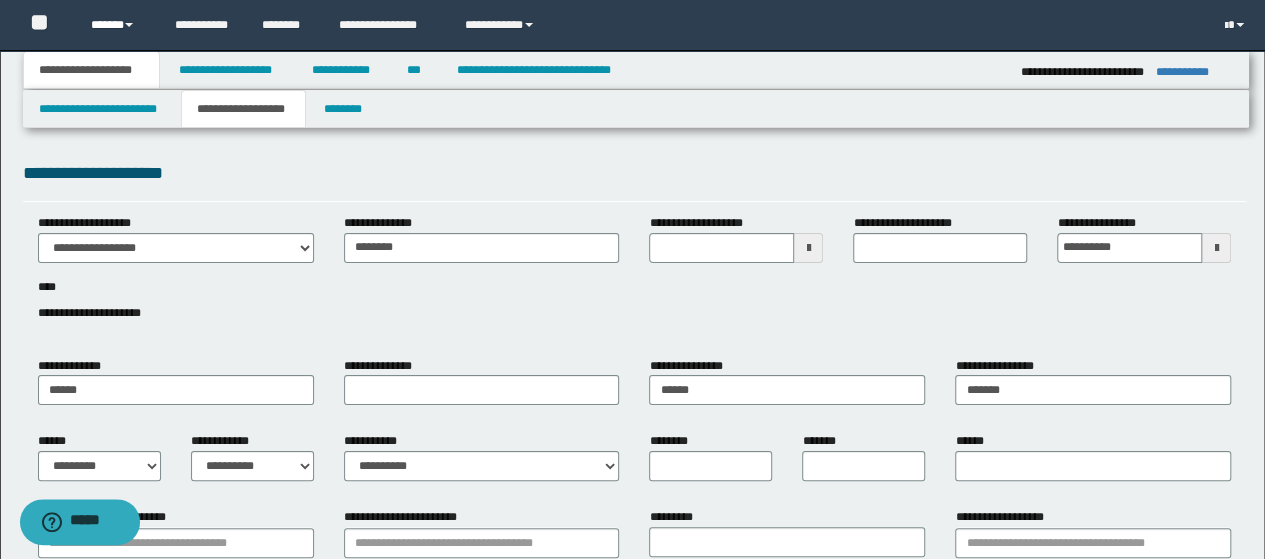 click on "******" at bounding box center (117, 25) 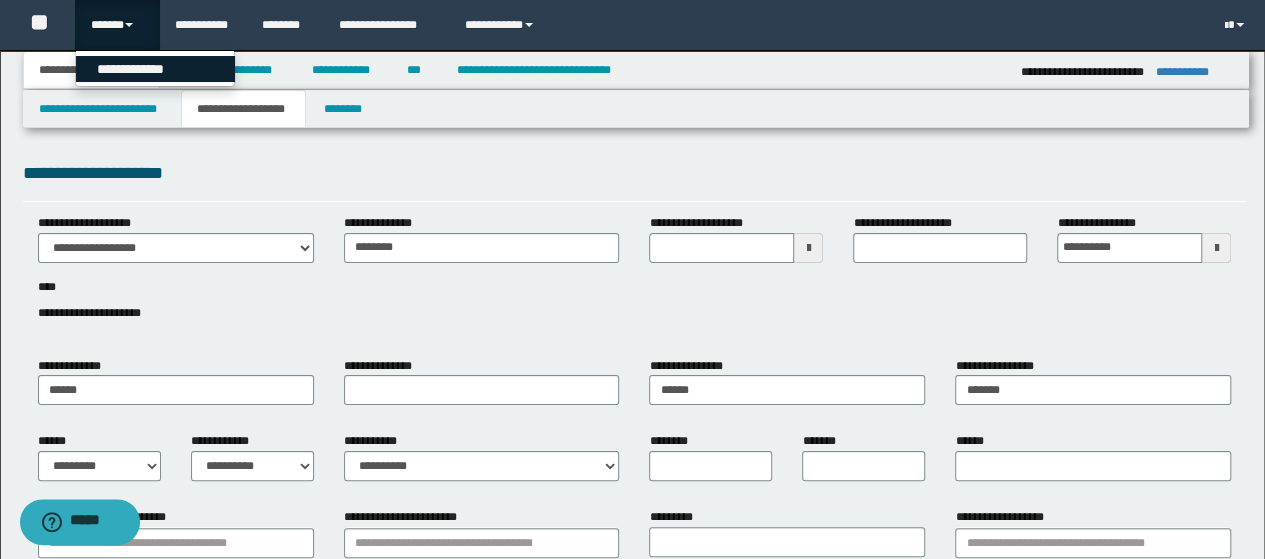 click on "**********" at bounding box center (155, 69) 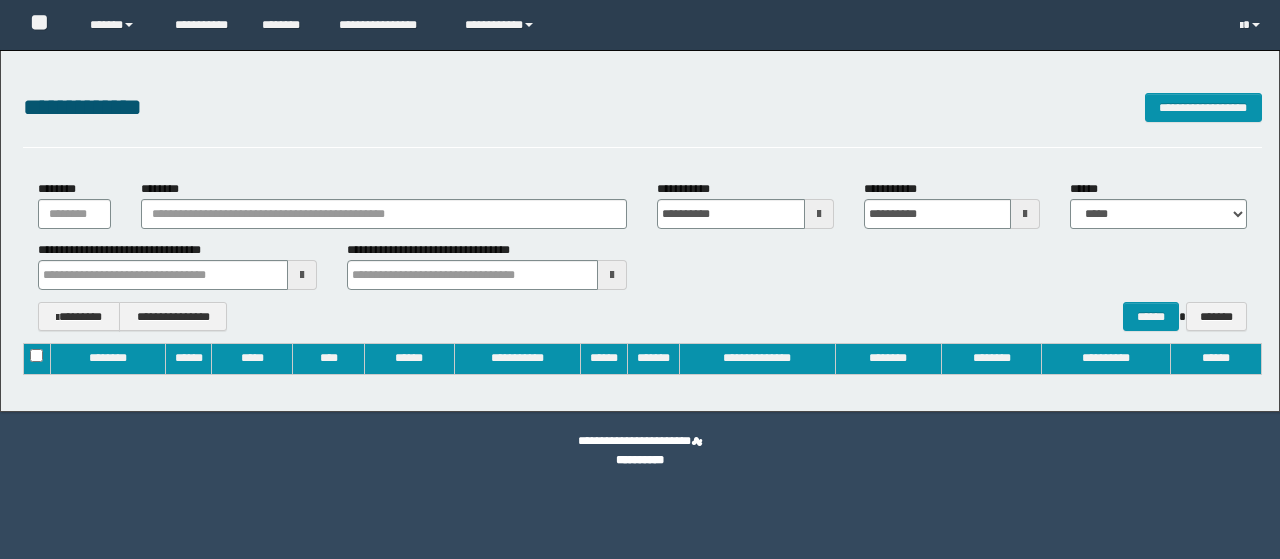 type on "**********" 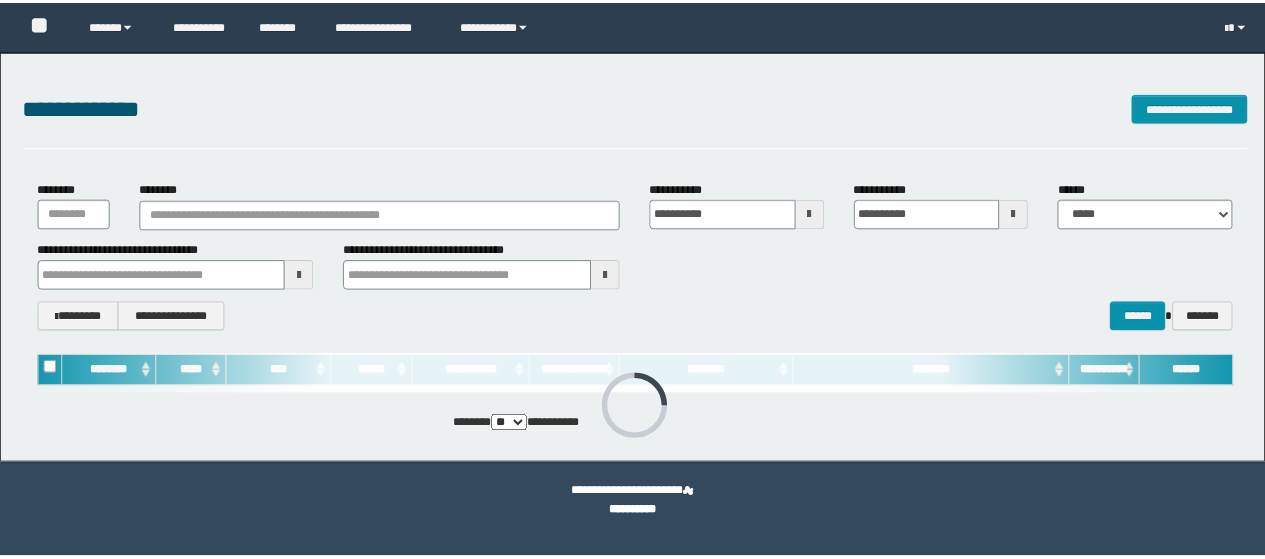 scroll, scrollTop: 0, scrollLeft: 0, axis: both 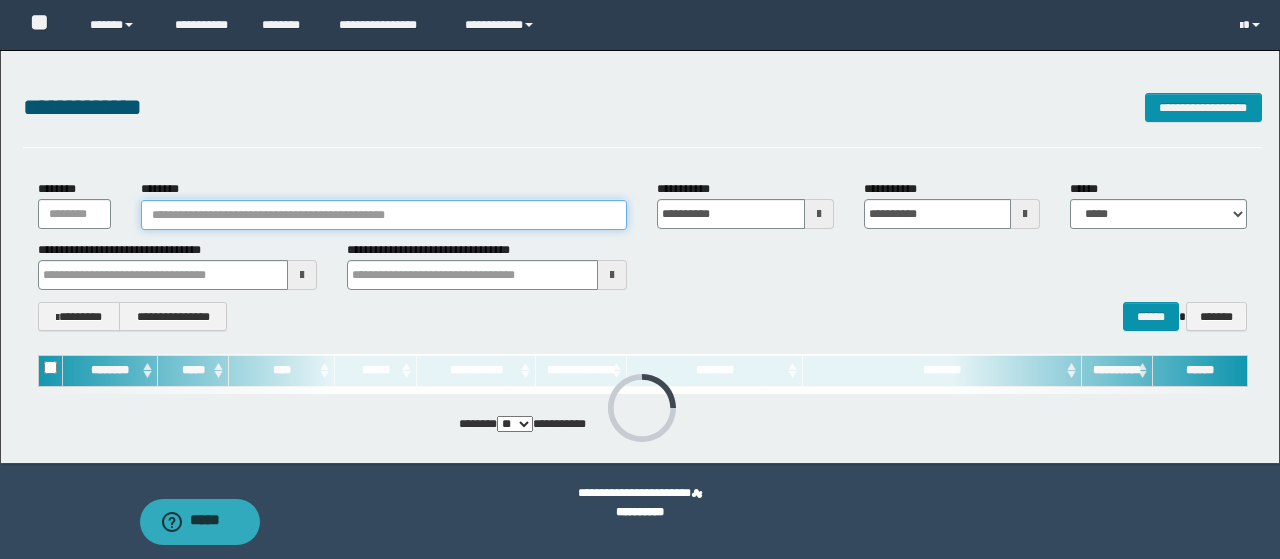 click on "********" at bounding box center [384, 215] 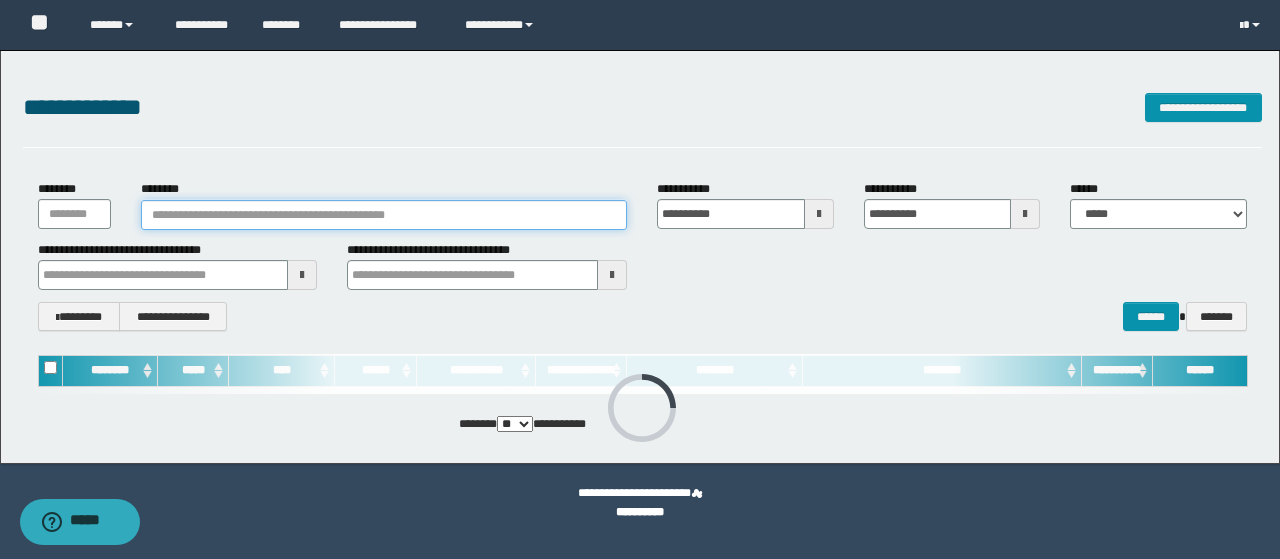 paste on "********" 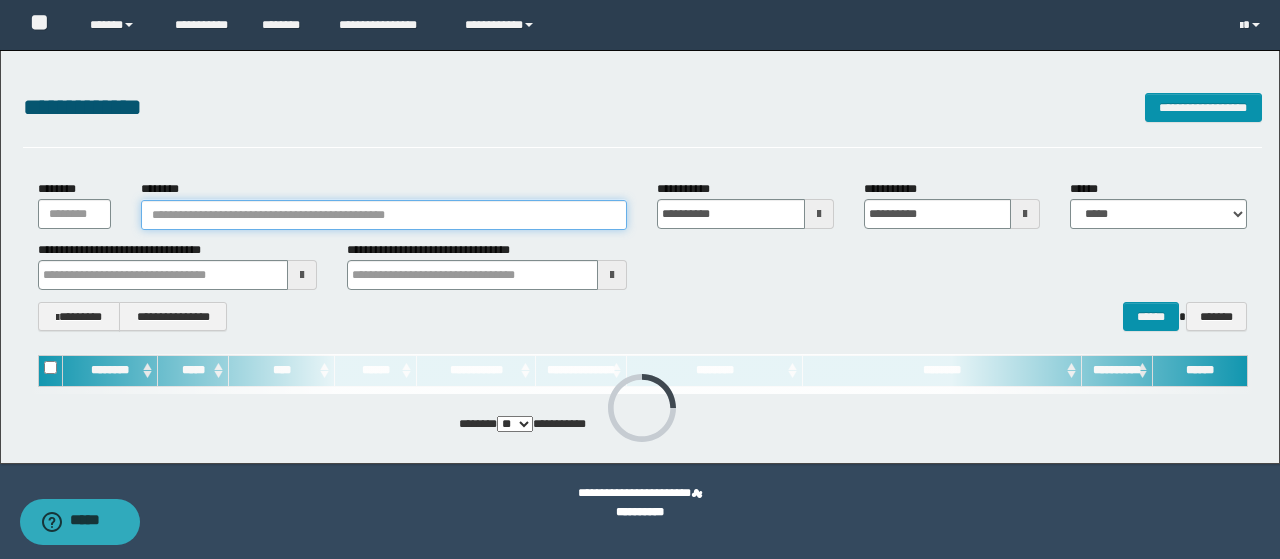 type on "********" 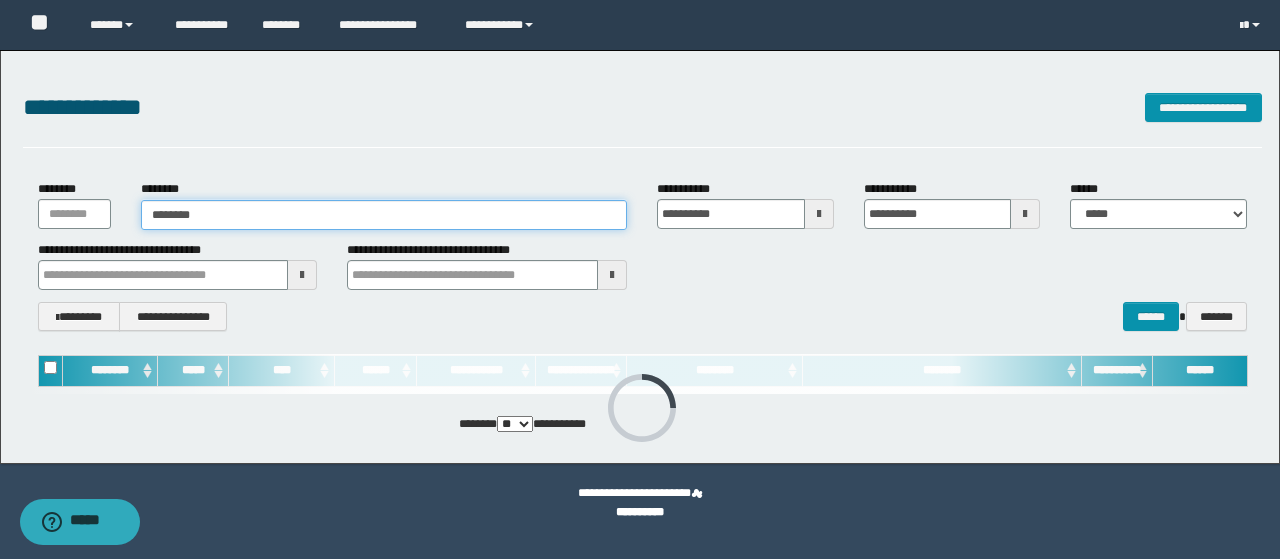 type on "********" 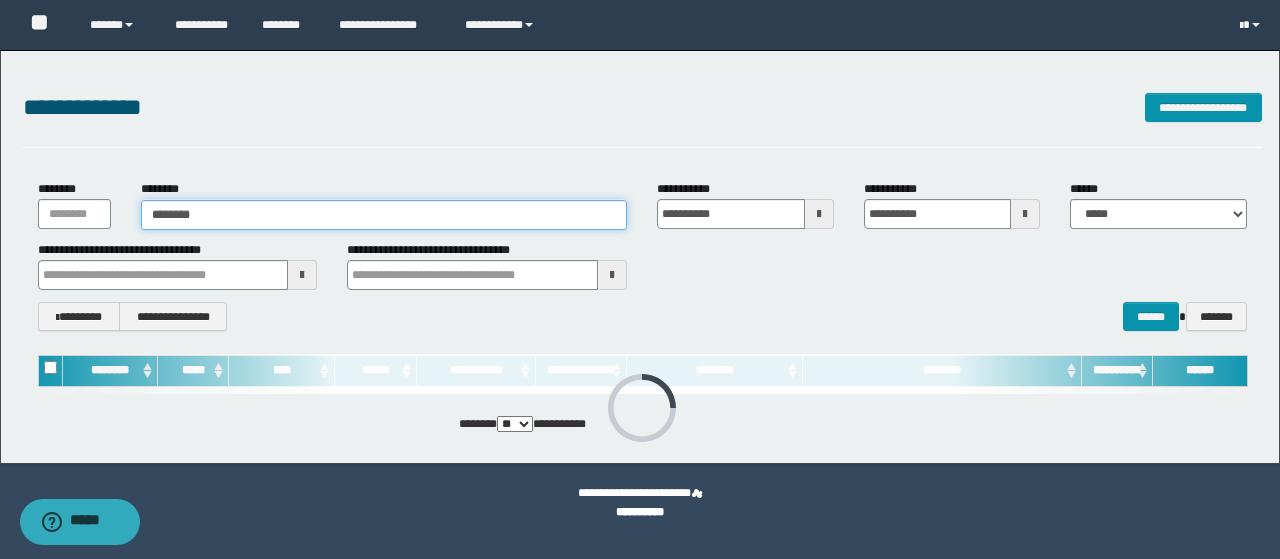 type 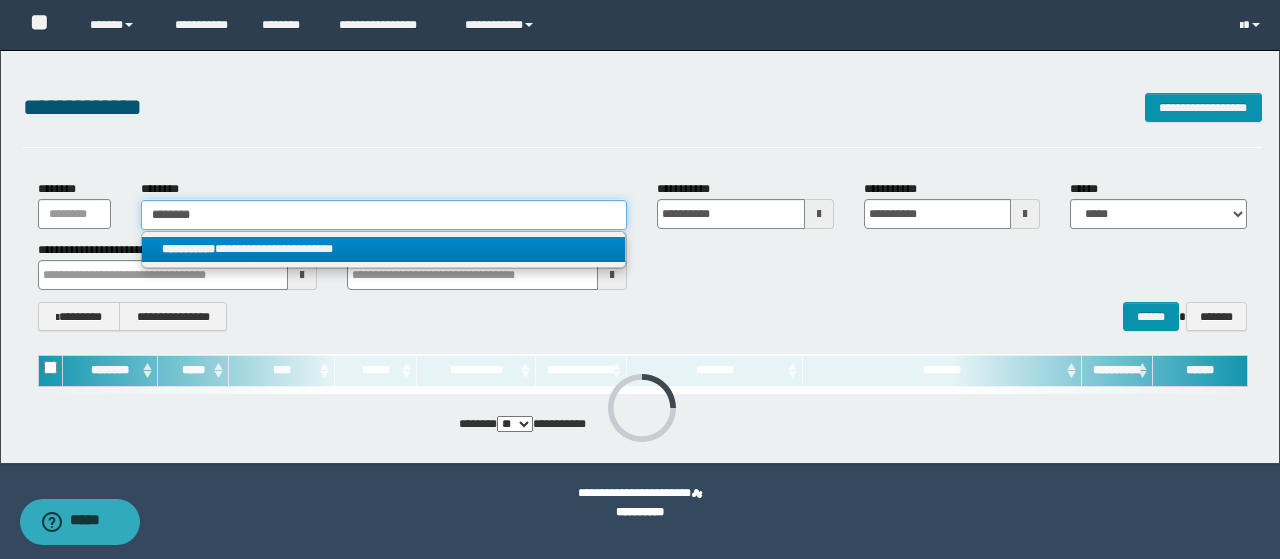 type on "********" 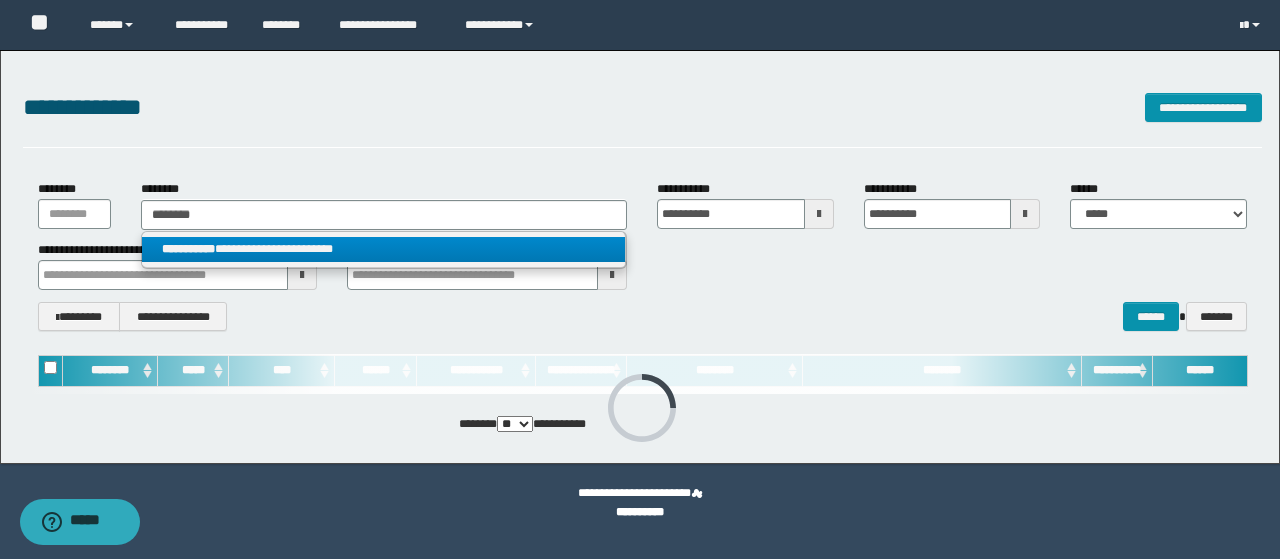 click on "**********" at bounding box center [384, 249] 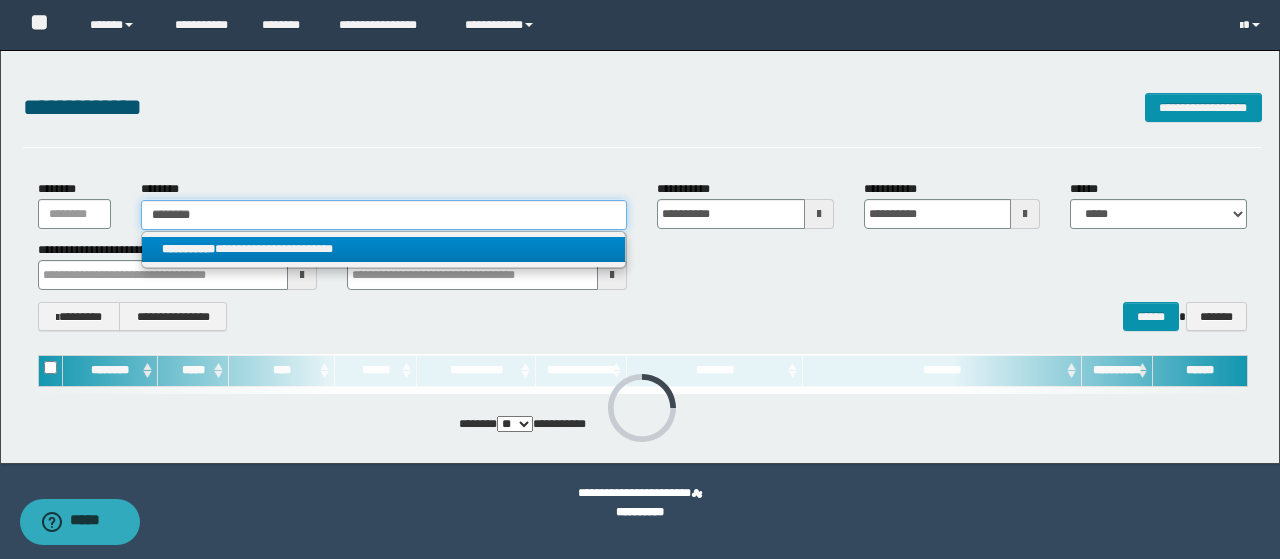 type 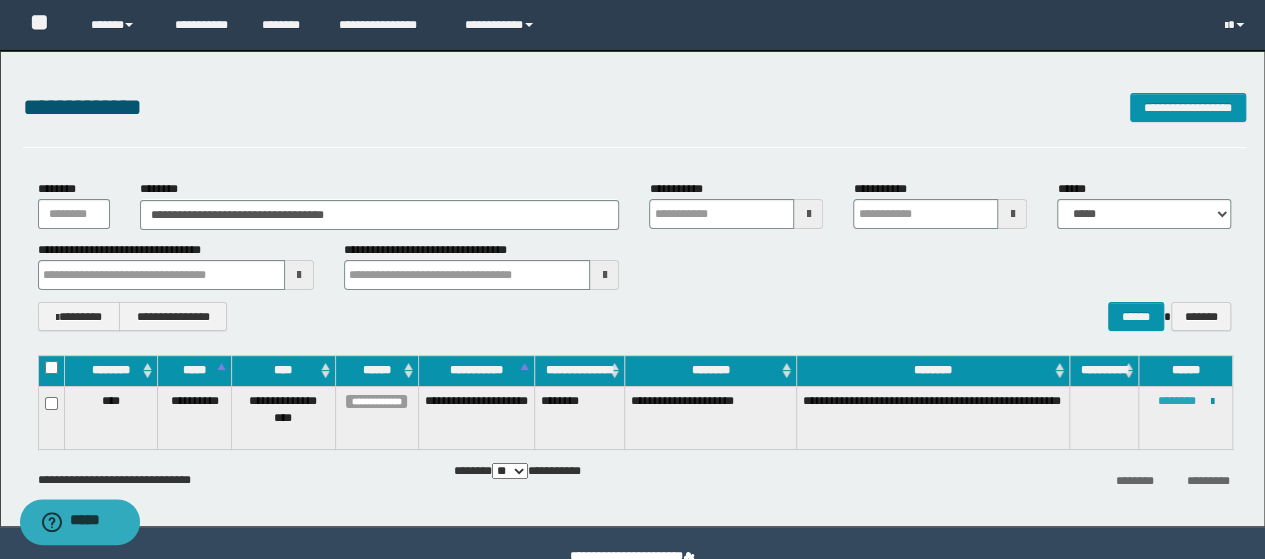 click on "********" at bounding box center (1177, 401) 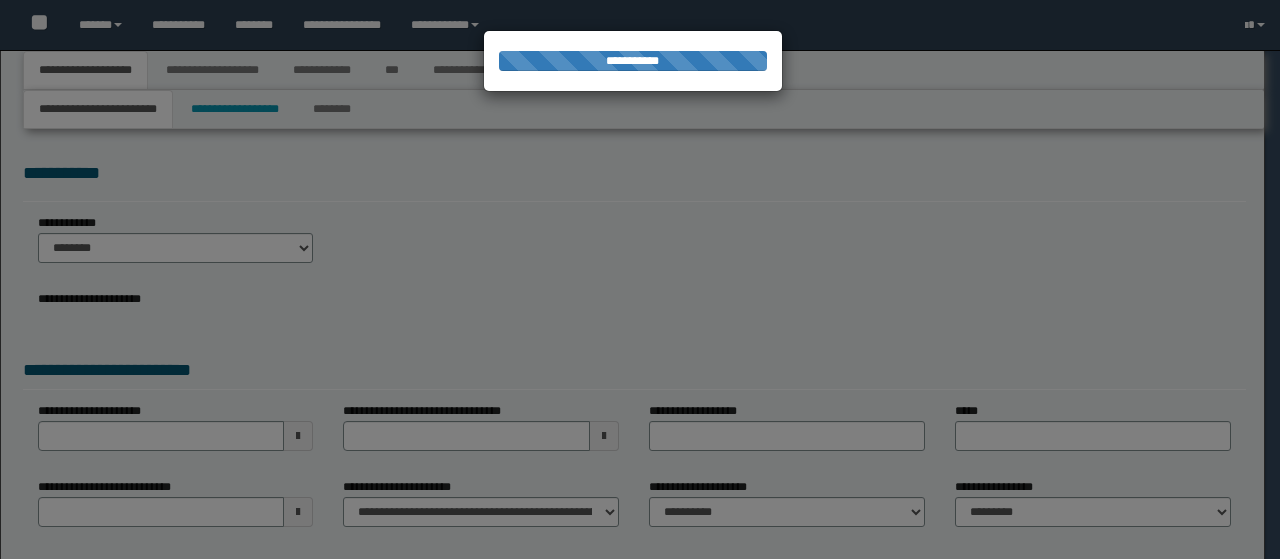 scroll, scrollTop: 0, scrollLeft: 0, axis: both 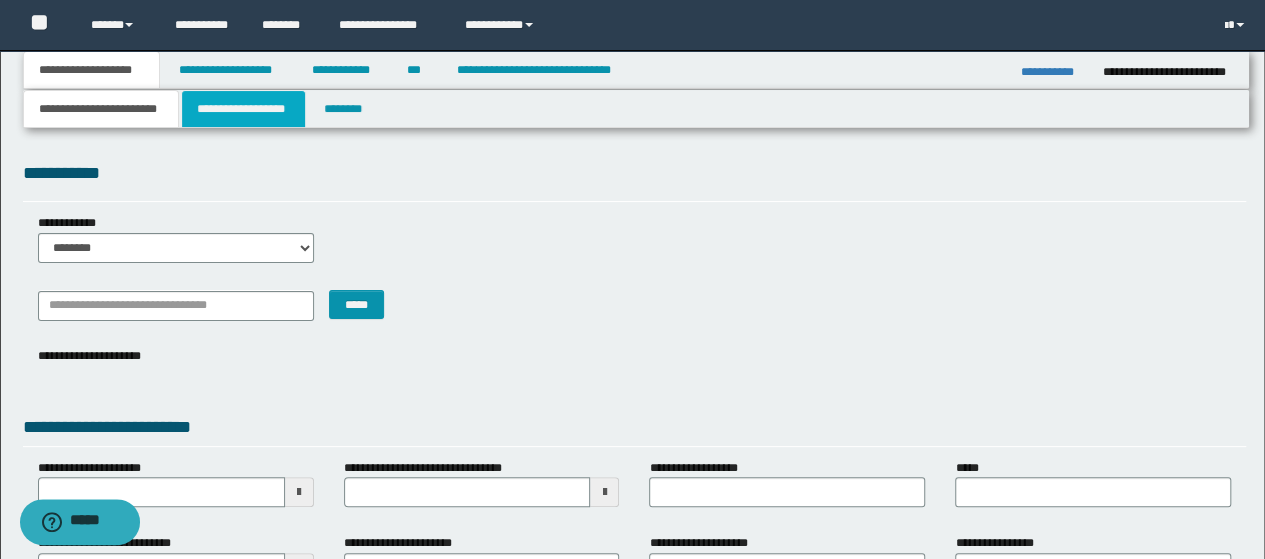 click on "**********" at bounding box center [243, 109] 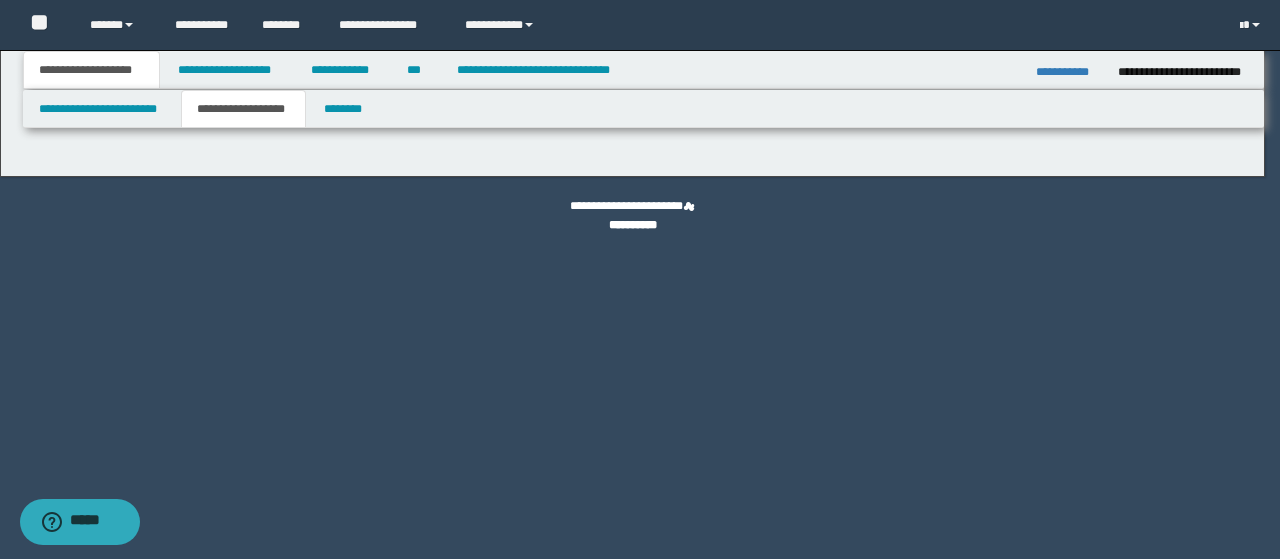 type on "********" 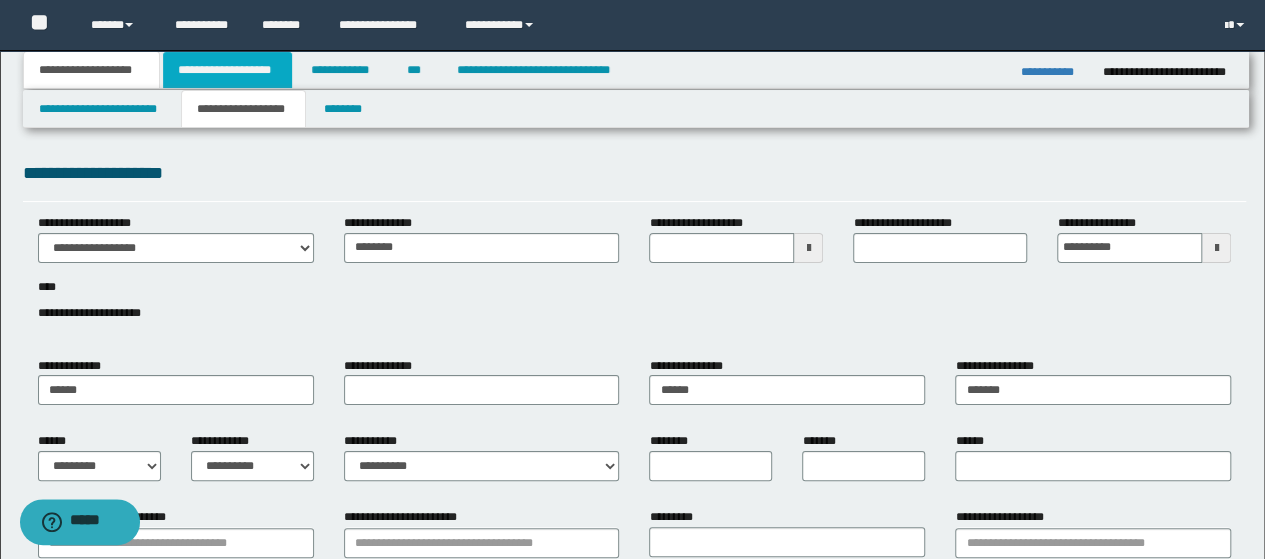 click on "**********" at bounding box center (227, 70) 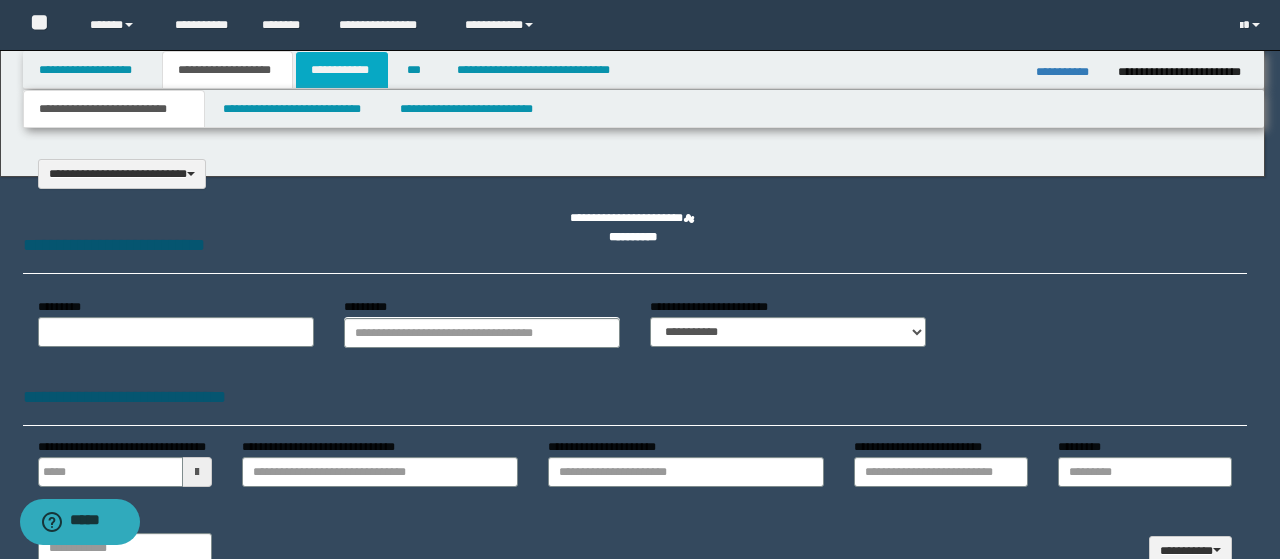 click on "**********" at bounding box center [342, 70] 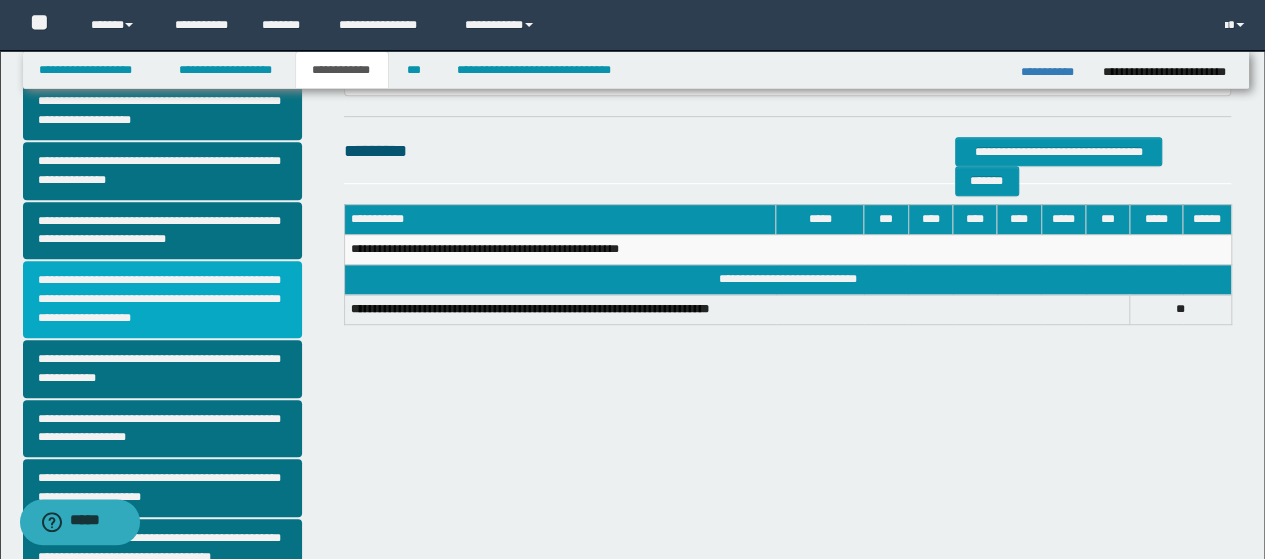 scroll, scrollTop: 500, scrollLeft: 0, axis: vertical 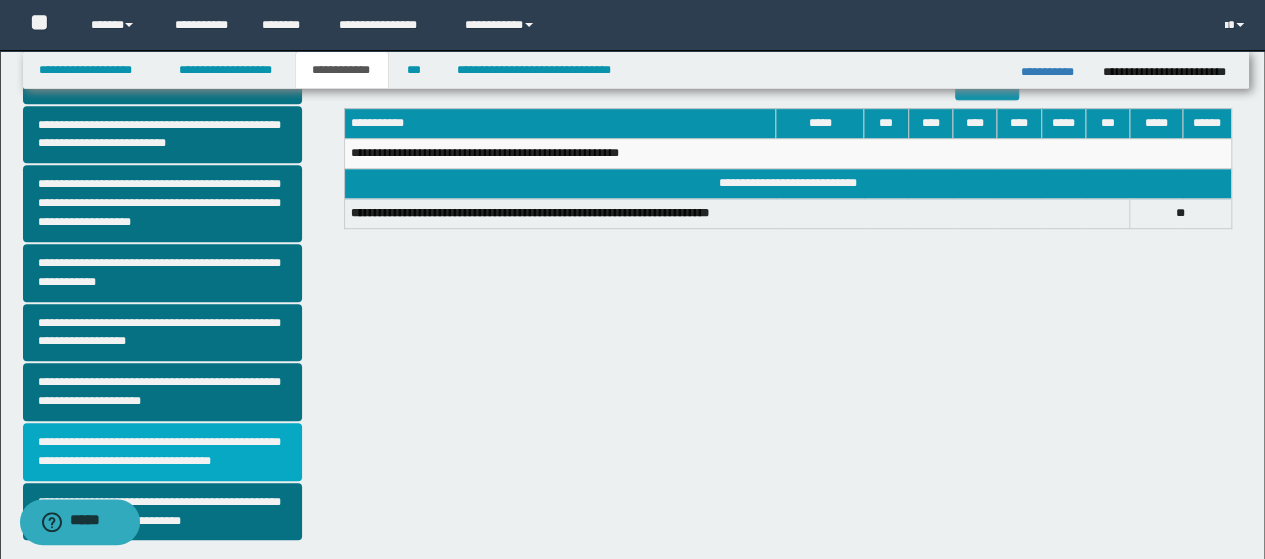 click on "**********" at bounding box center (162, 452) 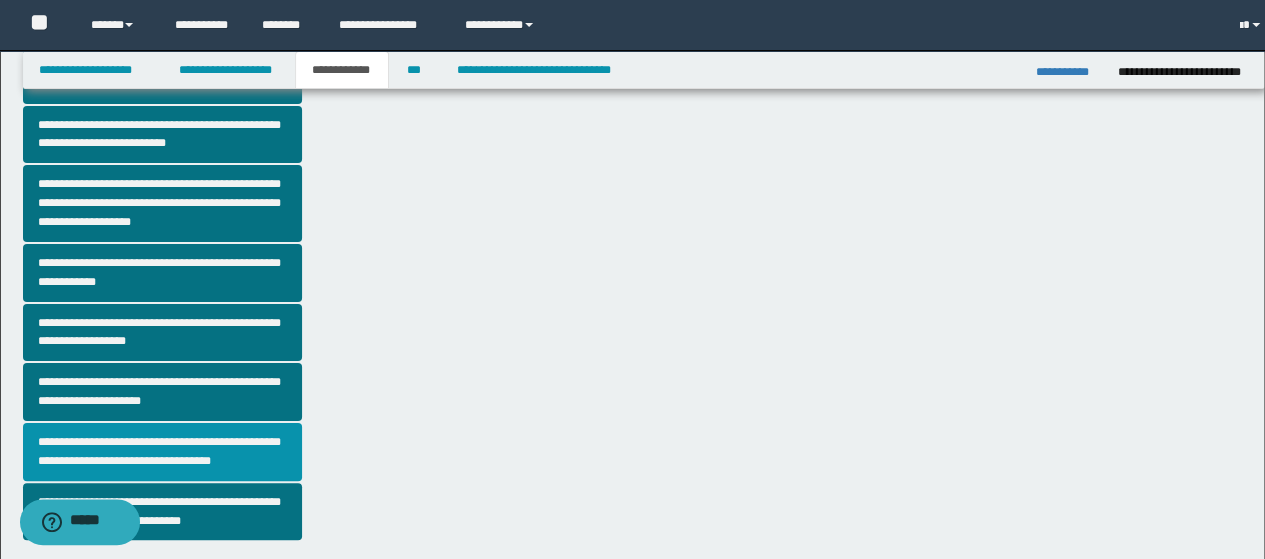scroll, scrollTop: 0, scrollLeft: 0, axis: both 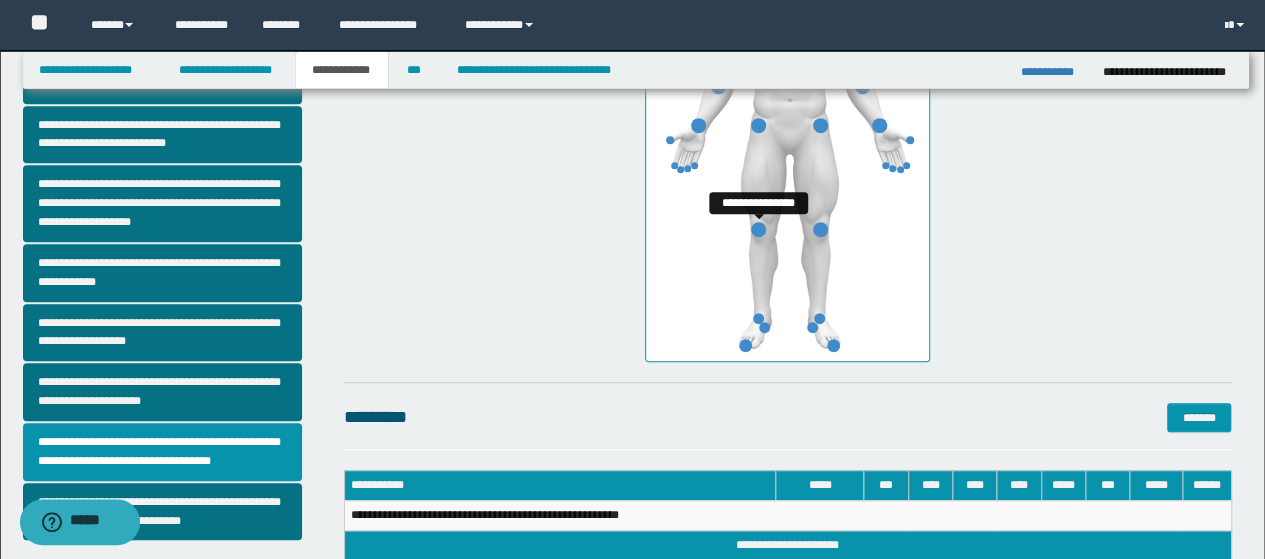 click at bounding box center [758, 229] 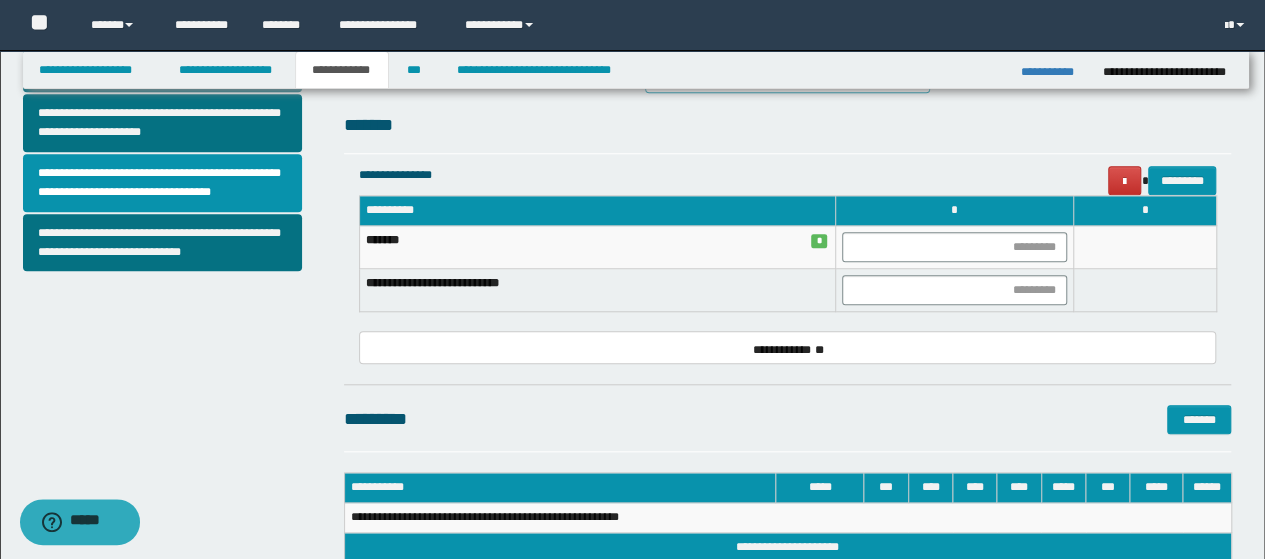 scroll, scrollTop: 800, scrollLeft: 0, axis: vertical 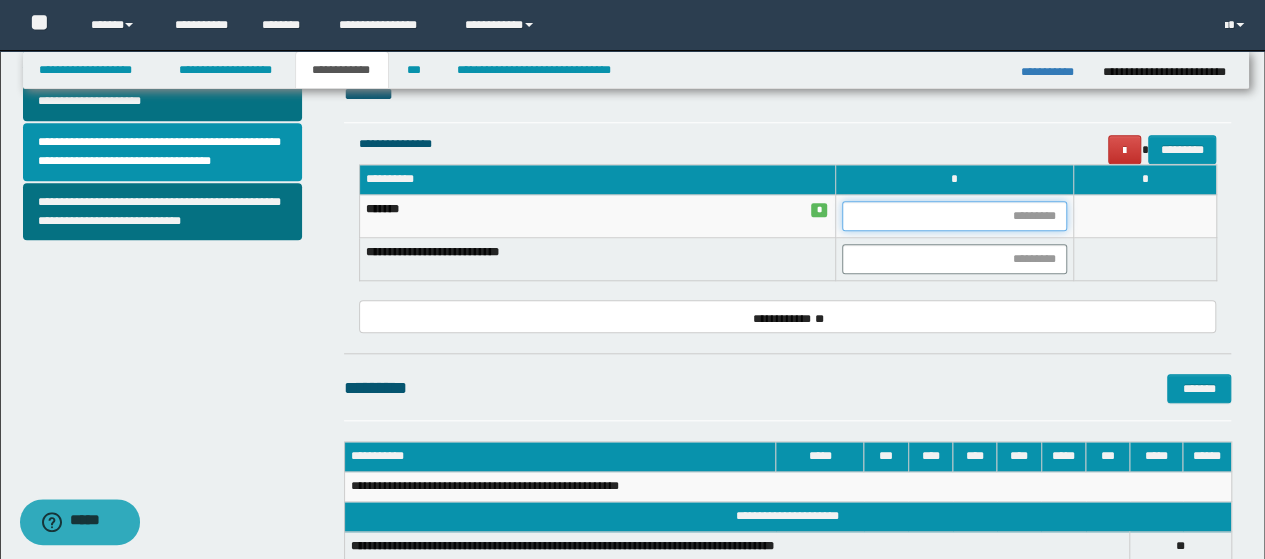 click at bounding box center [954, 216] 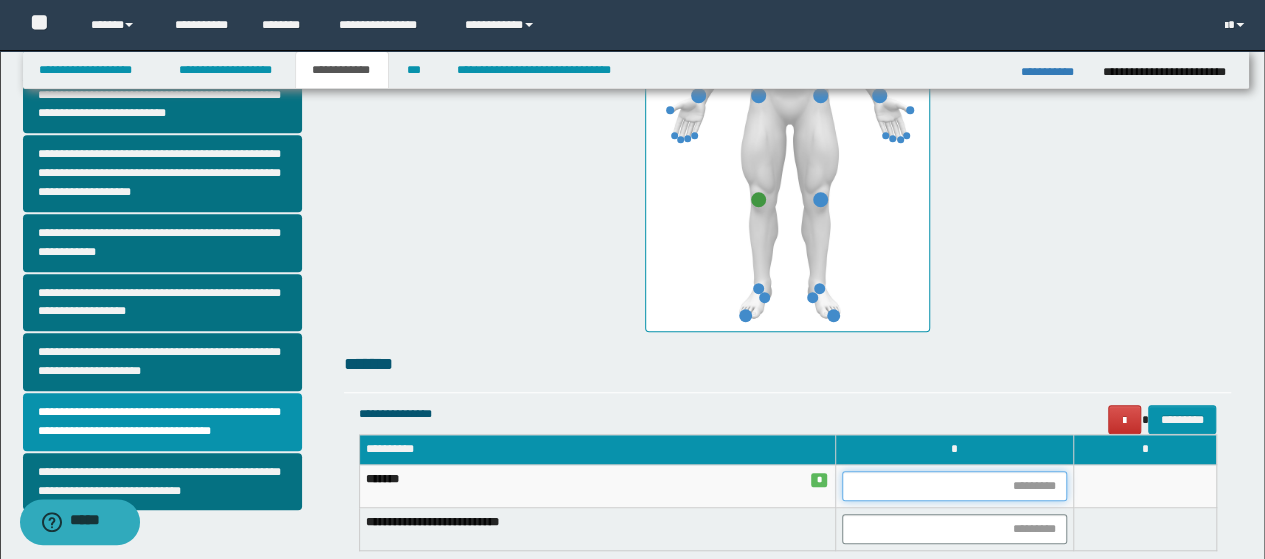 scroll, scrollTop: 500, scrollLeft: 0, axis: vertical 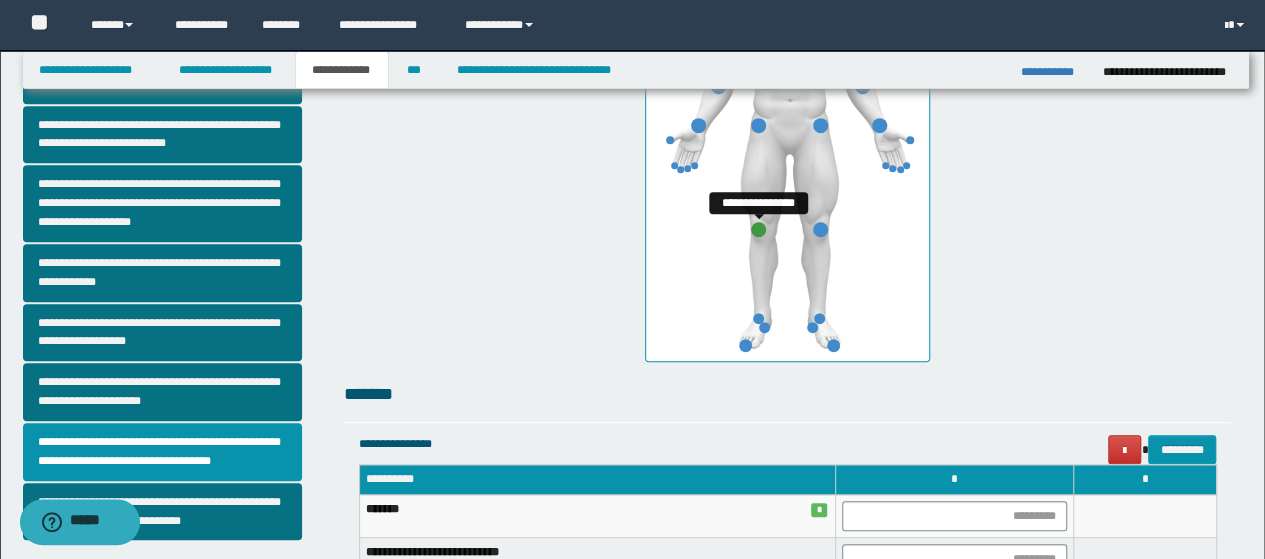 click at bounding box center [758, 229] 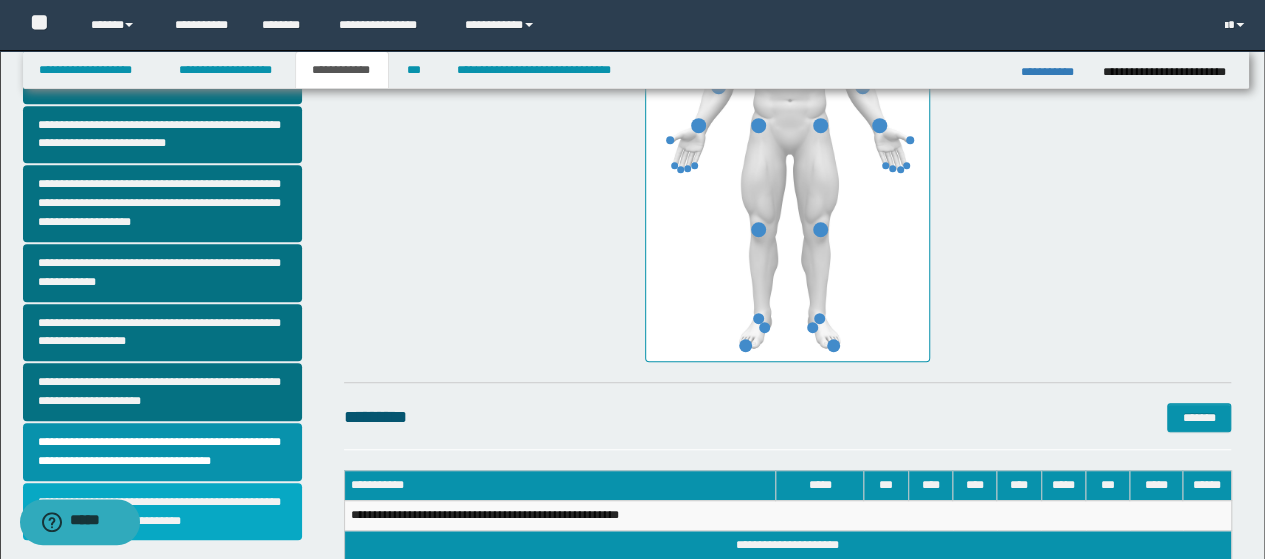 scroll, scrollTop: 658, scrollLeft: 0, axis: vertical 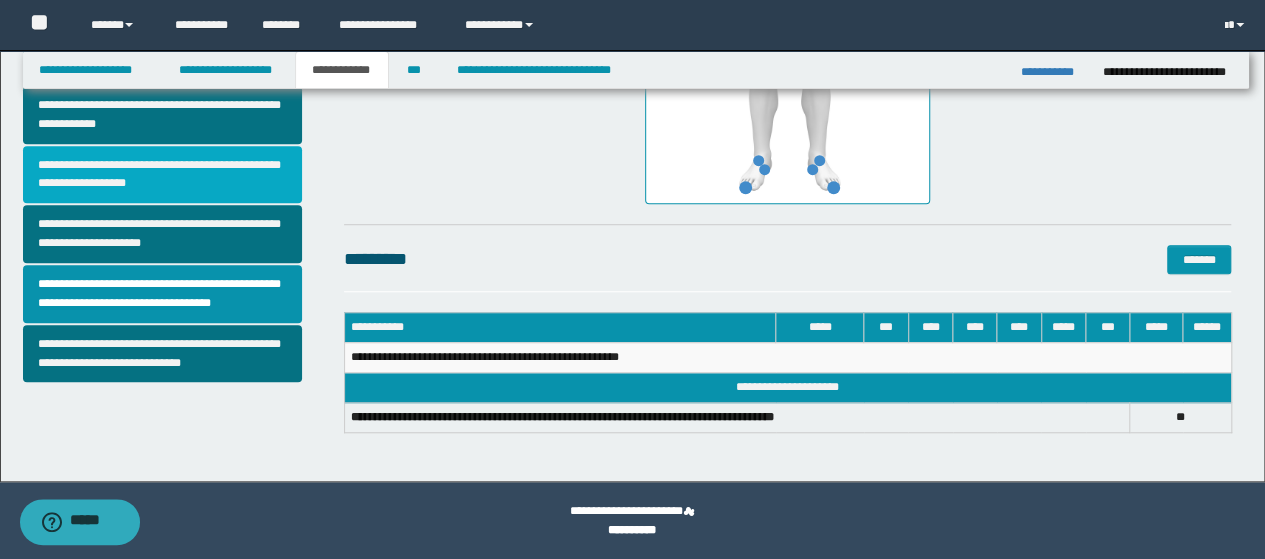 click on "**********" at bounding box center [162, 175] 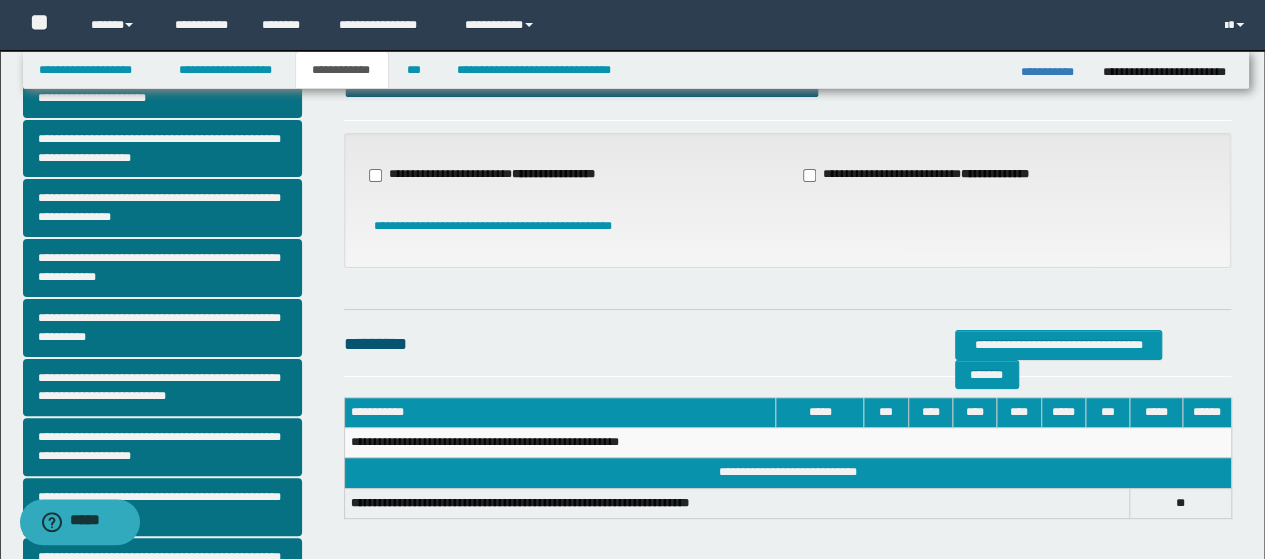 scroll, scrollTop: 100, scrollLeft: 0, axis: vertical 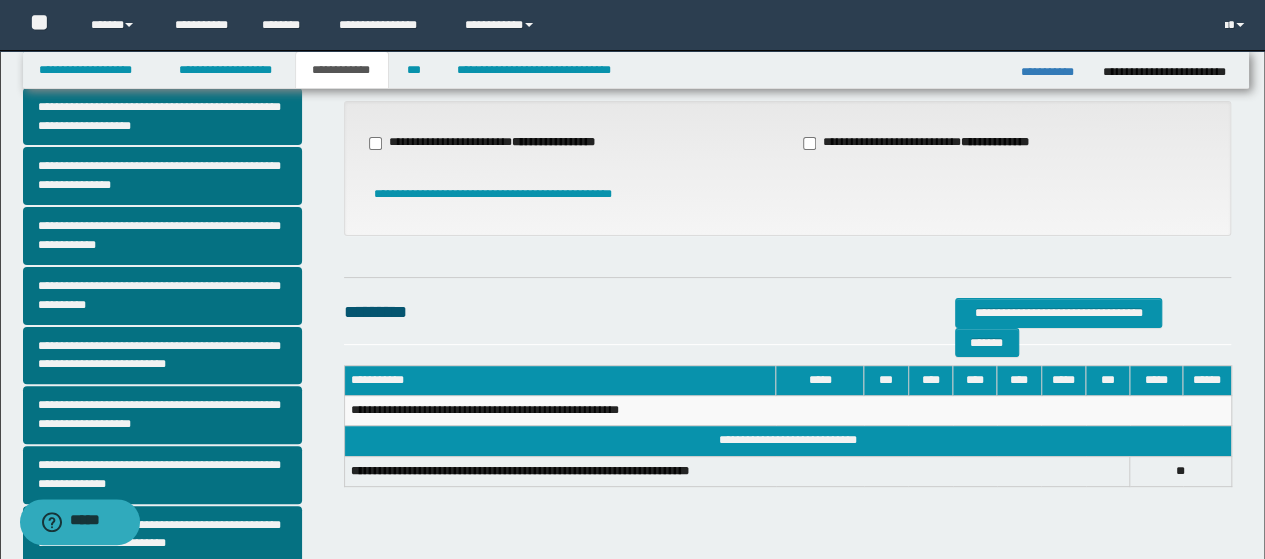 click on "**********" at bounding box center (494, 143) 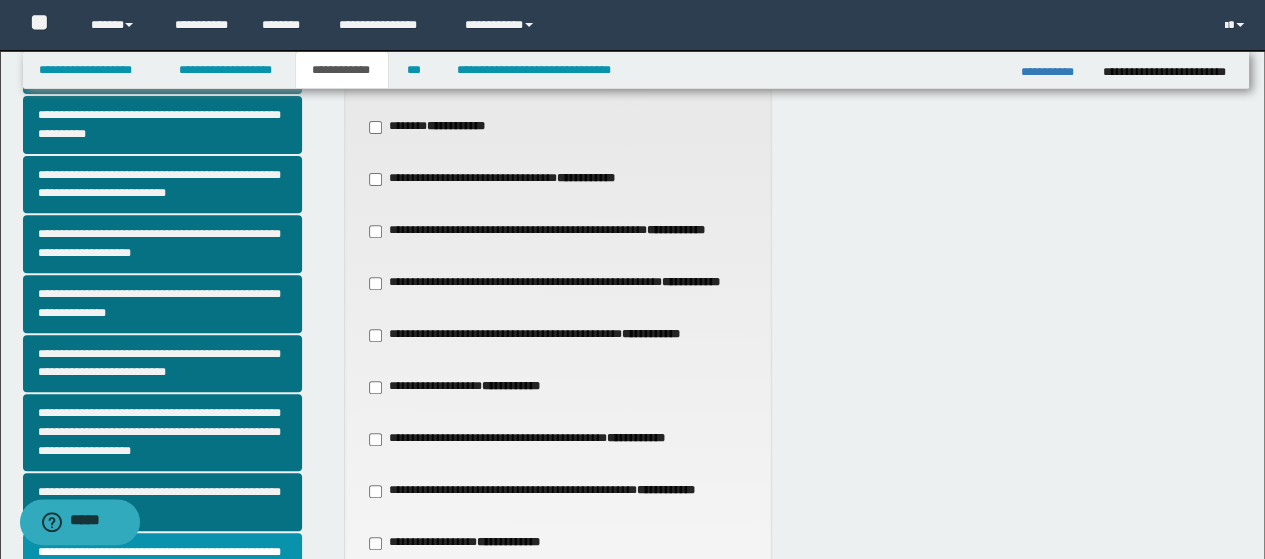 scroll, scrollTop: 300, scrollLeft: 0, axis: vertical 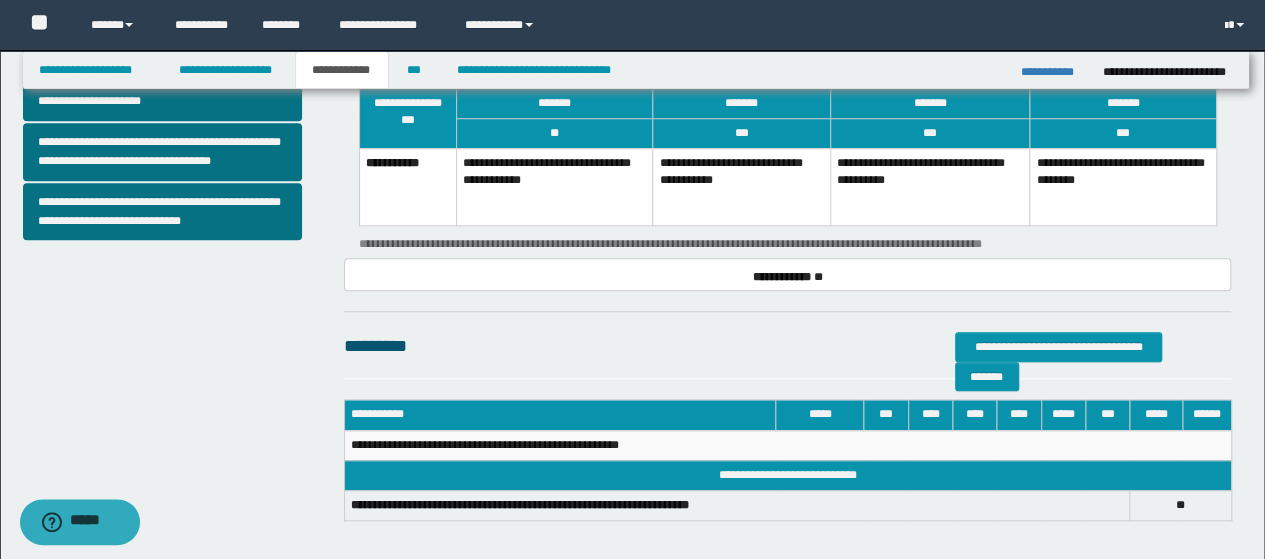 click on "**********" at bounding box center [1123, 186] 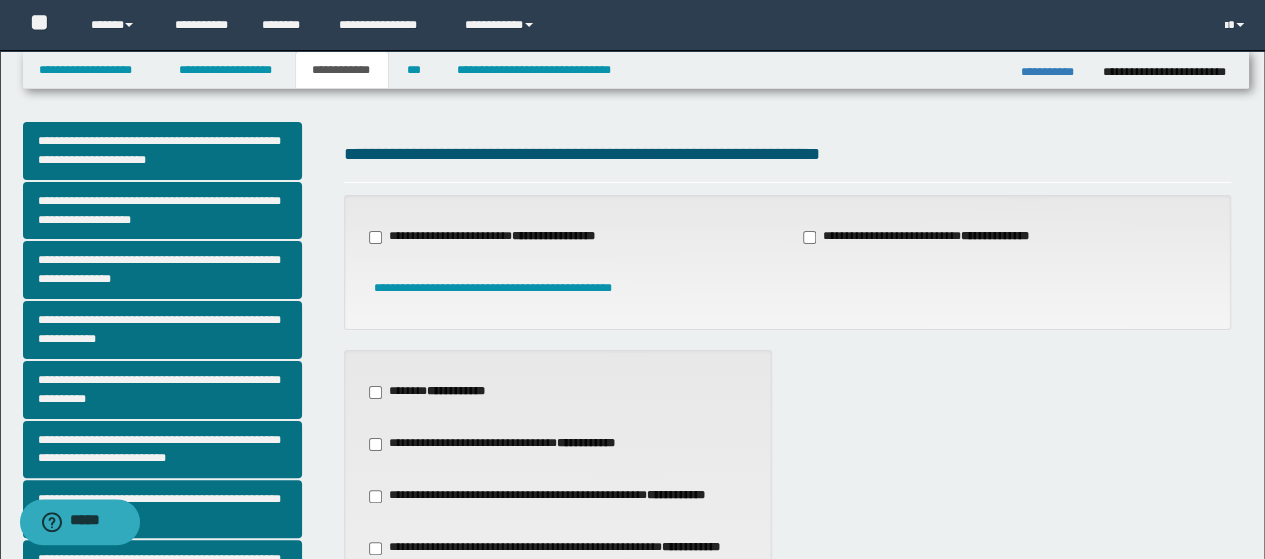 scroll, scrollTop: 0, scrollLeft: 0, axis: both 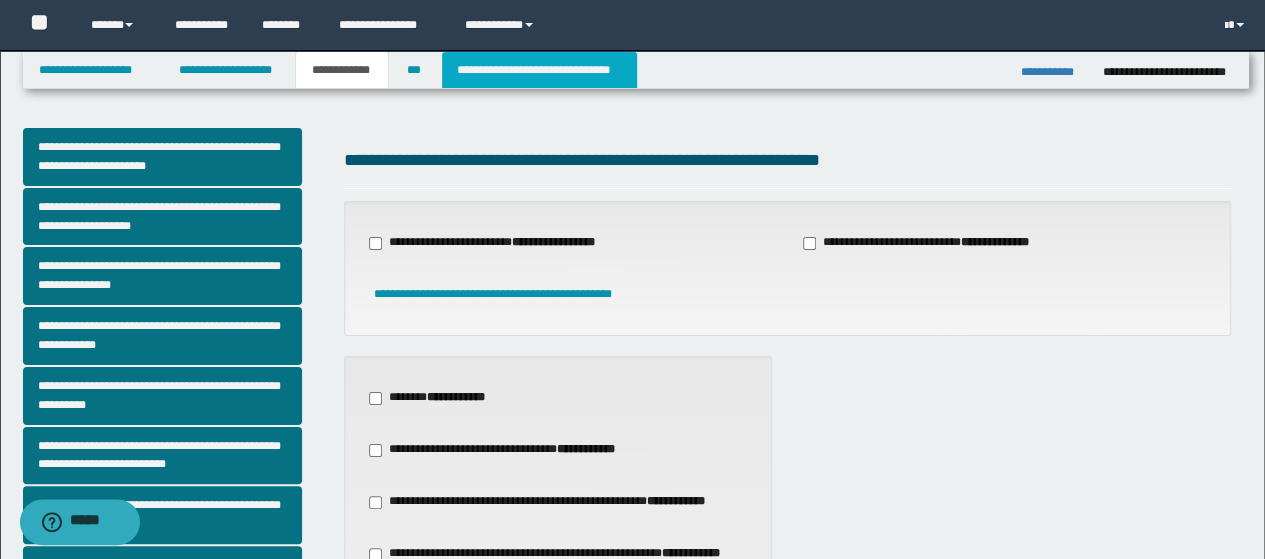 click on "**********" at bounding box center (539, 70) 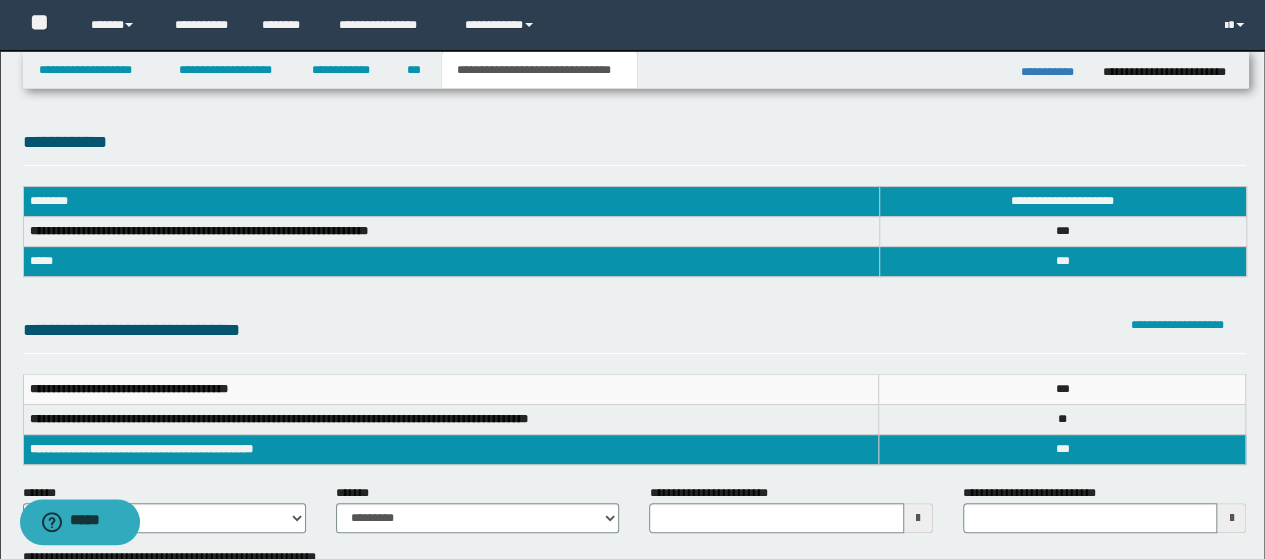 scroll, scrollTop: 200, scrollLeft: 0, axis: vertical 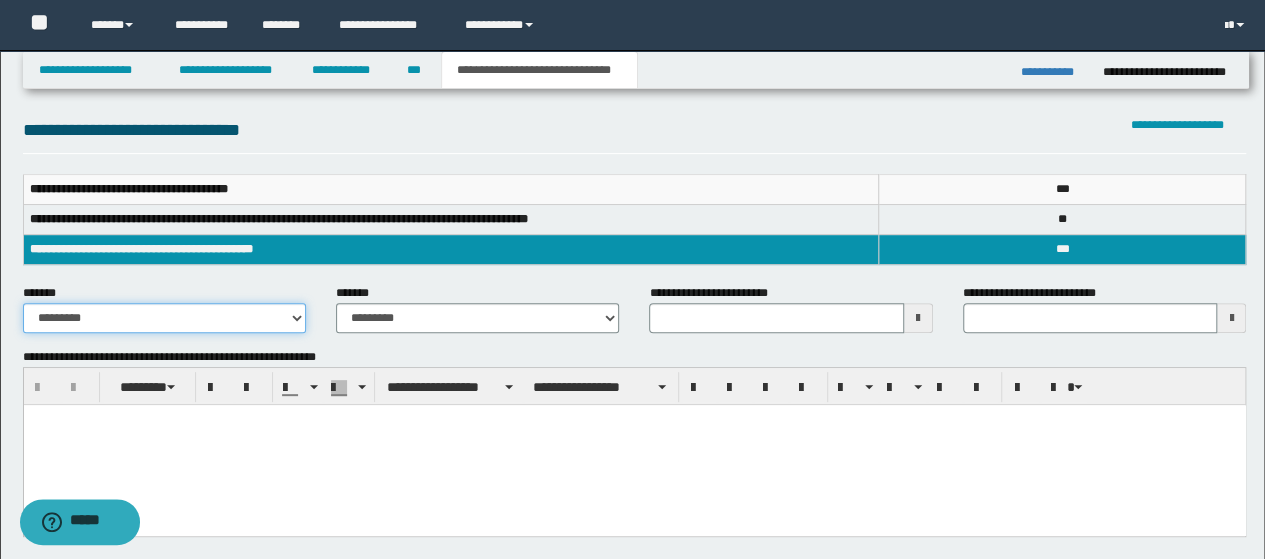 click on "**********" at bounding box center [164, 318] 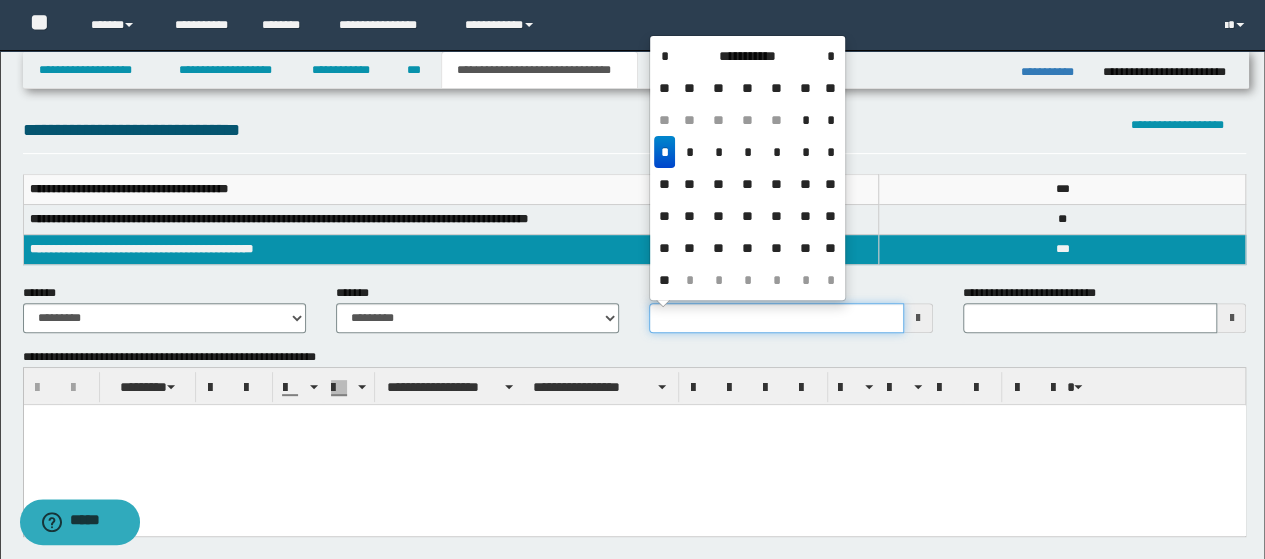 click on "**********" at bounding box center (776, 318) 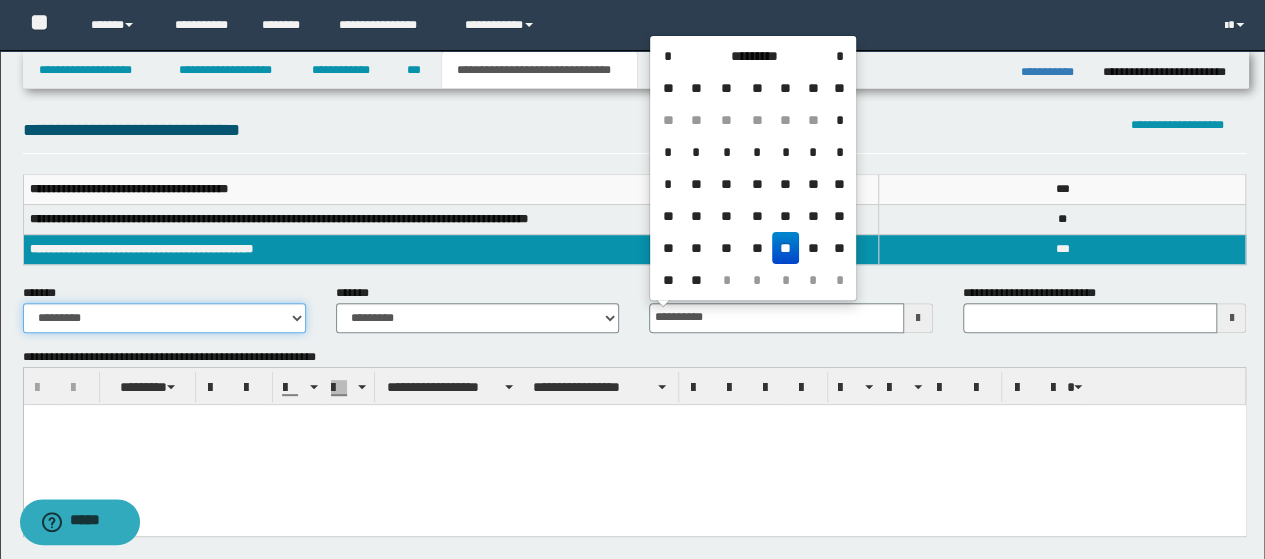 type on "**********" 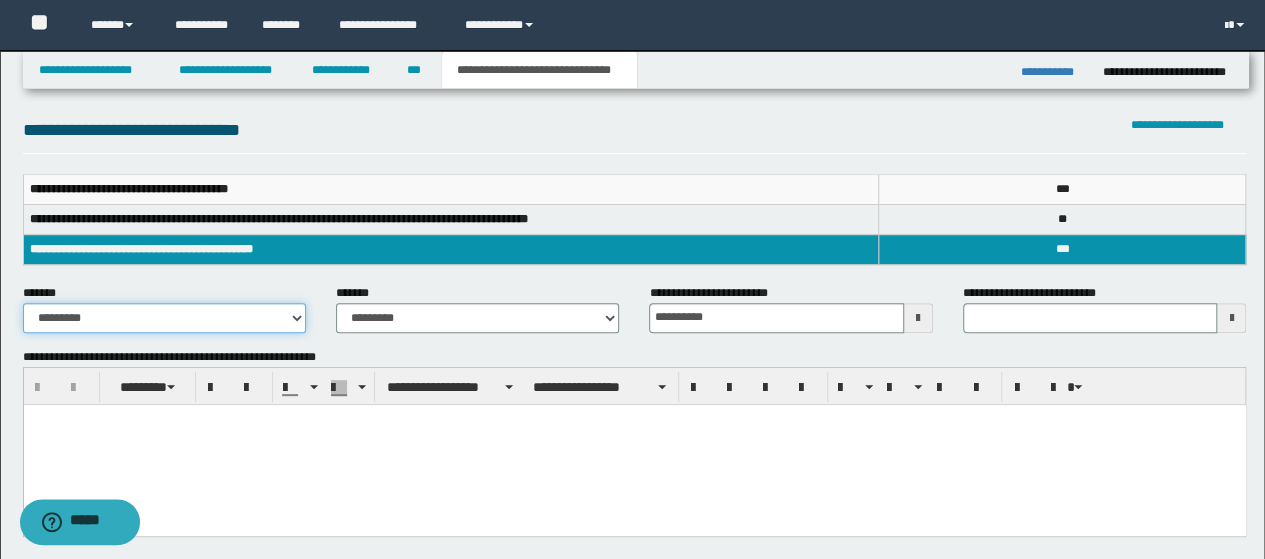 select on "*" 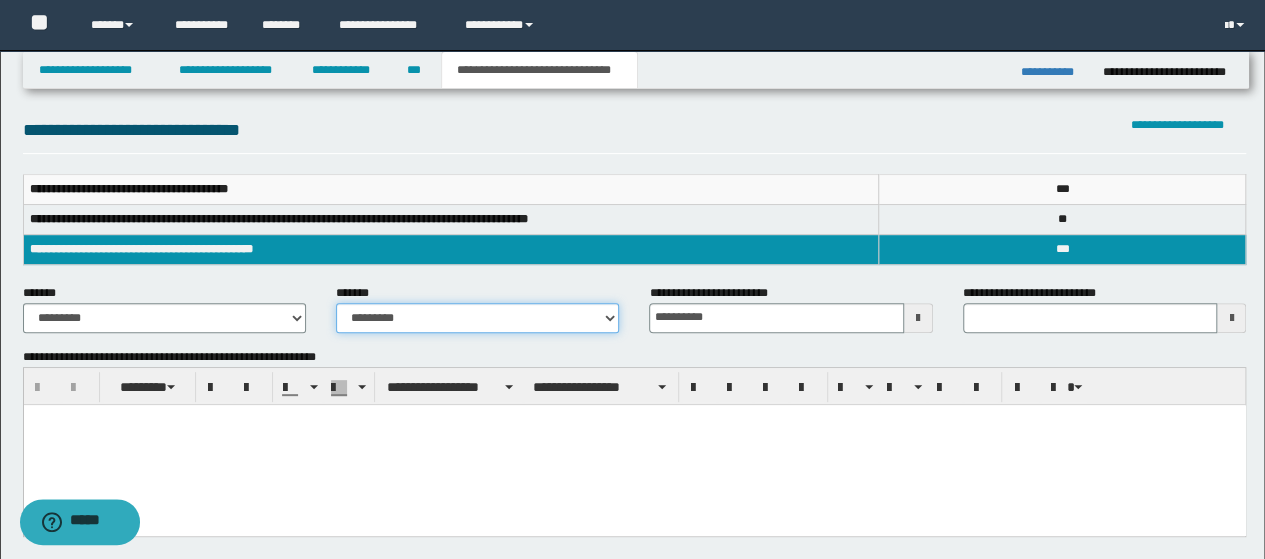 click on "**********" at bounding box center [477, 318] 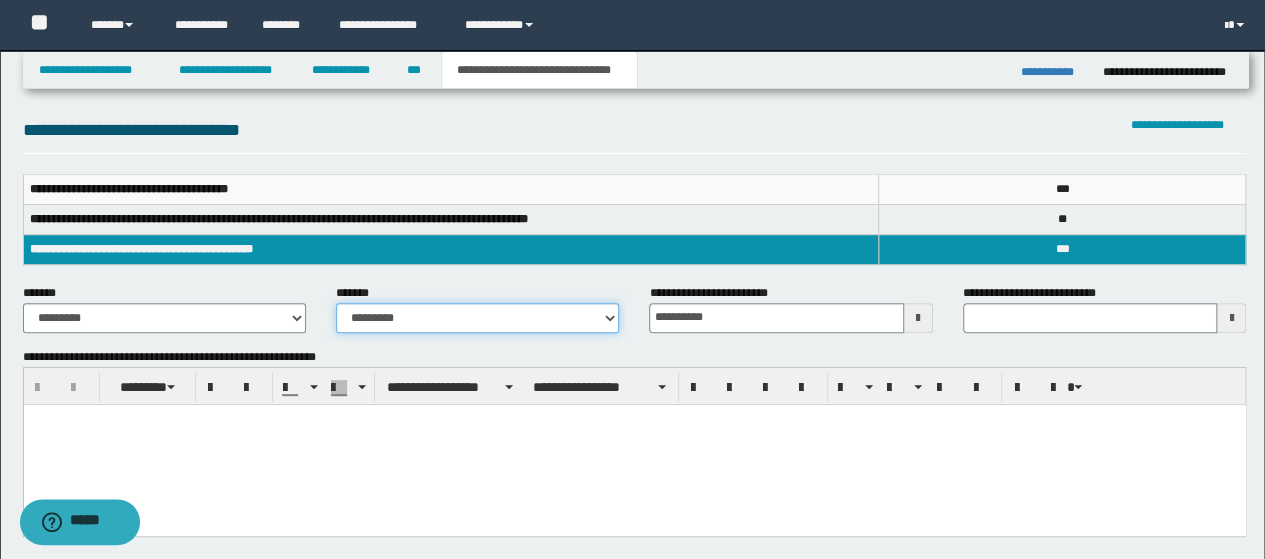 select on "*" 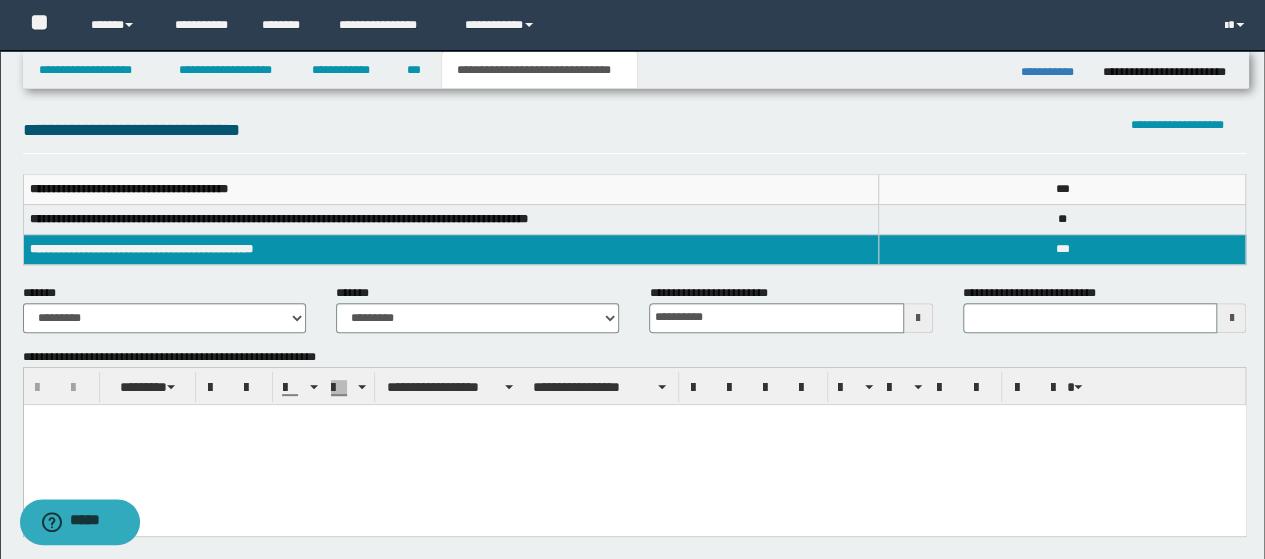 click at bounding box center (634, 444) 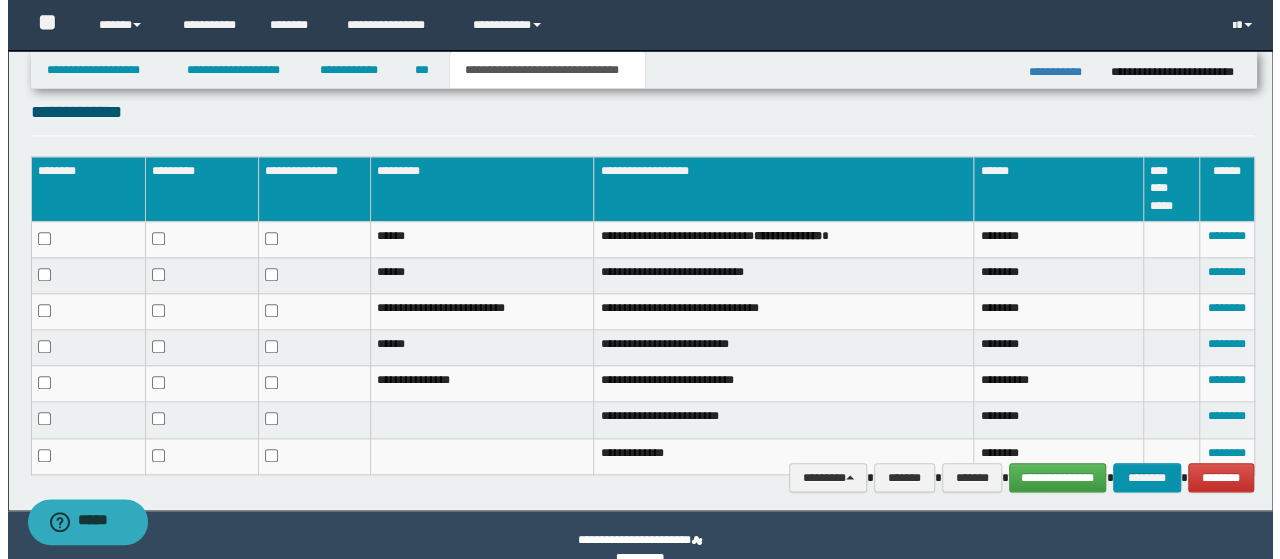 scroll, scrollTop: 984, scrollLeft: 0, axis: vertical 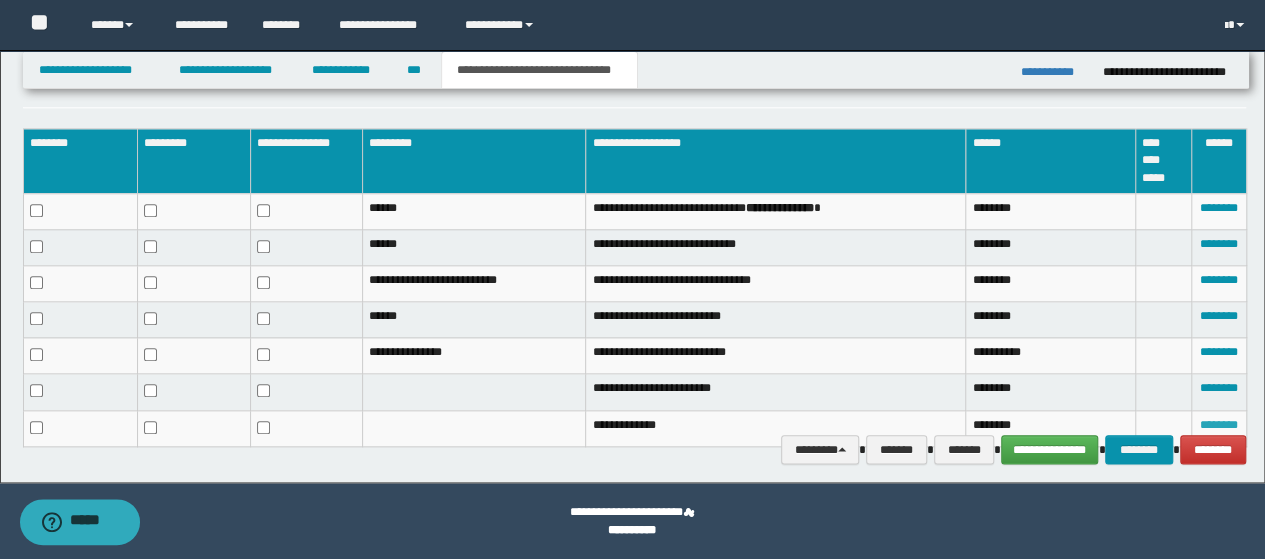 click on "********" at bounding box center [1219, 425] 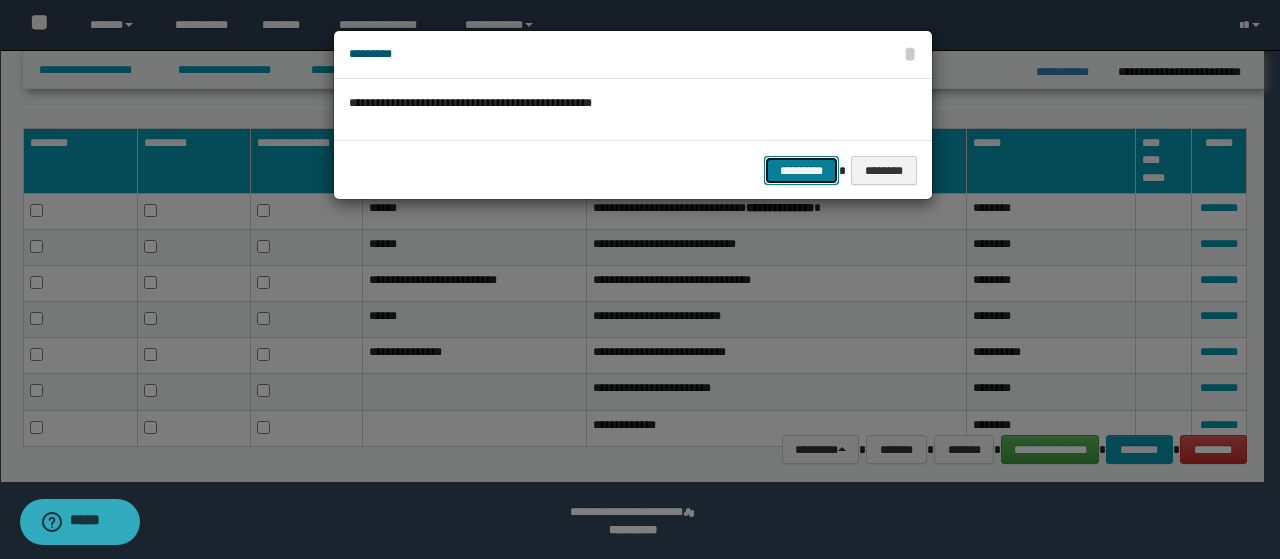 click on "*********" at bounding box center (801, 170) 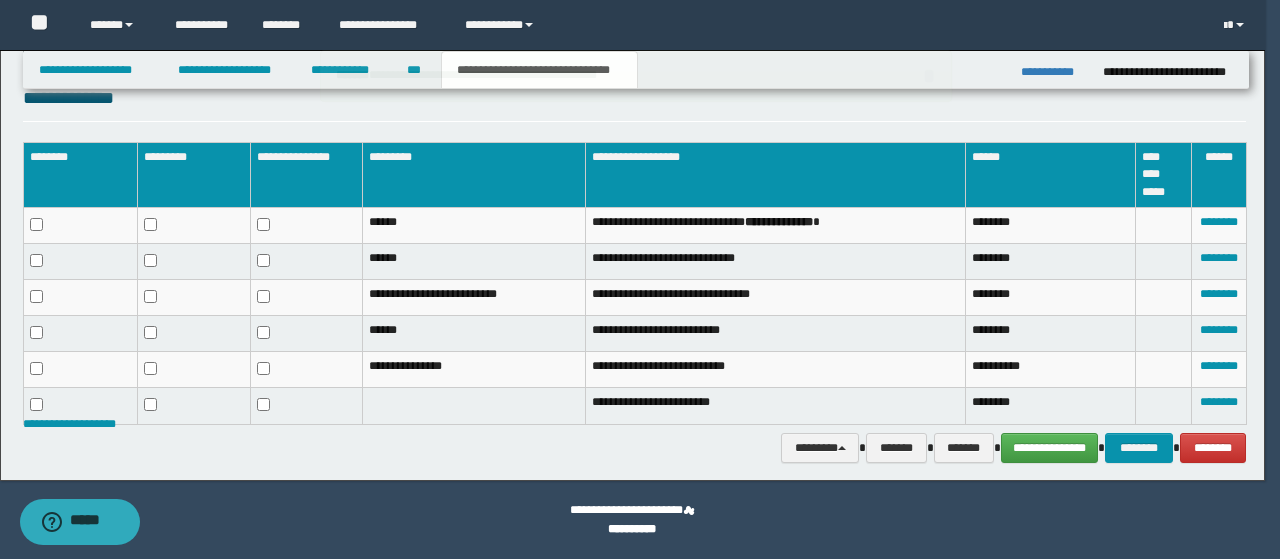 scroll, scrollTop: 969, scrollLeft: 0, axis: vertical 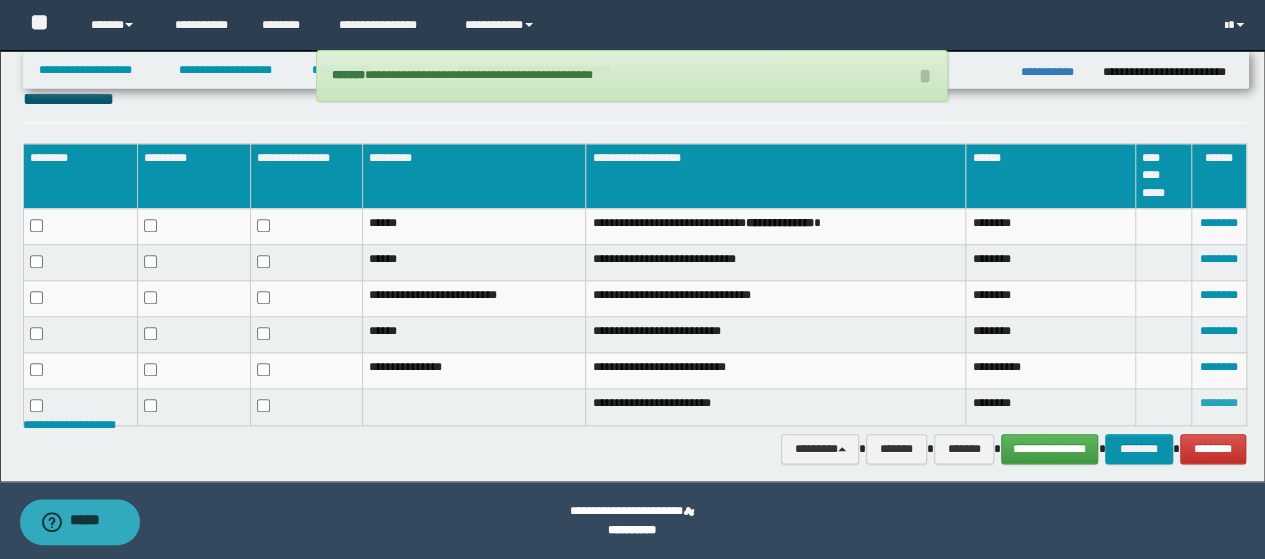 click on "********" at bounding box center [1219, 403] 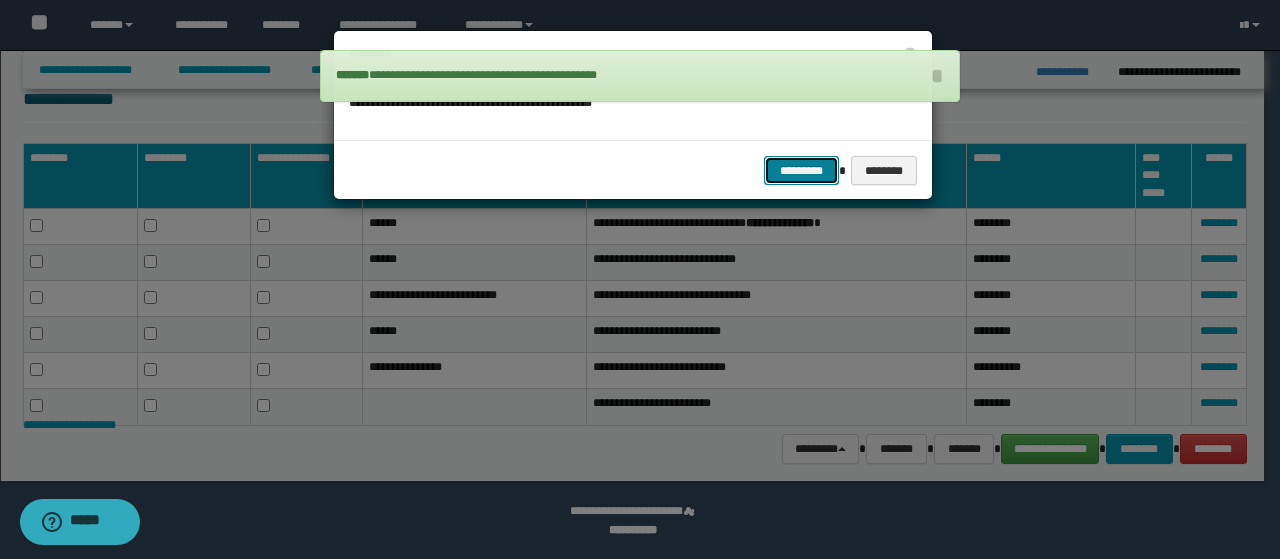 click on "*********" at bounding box center [801, 170] 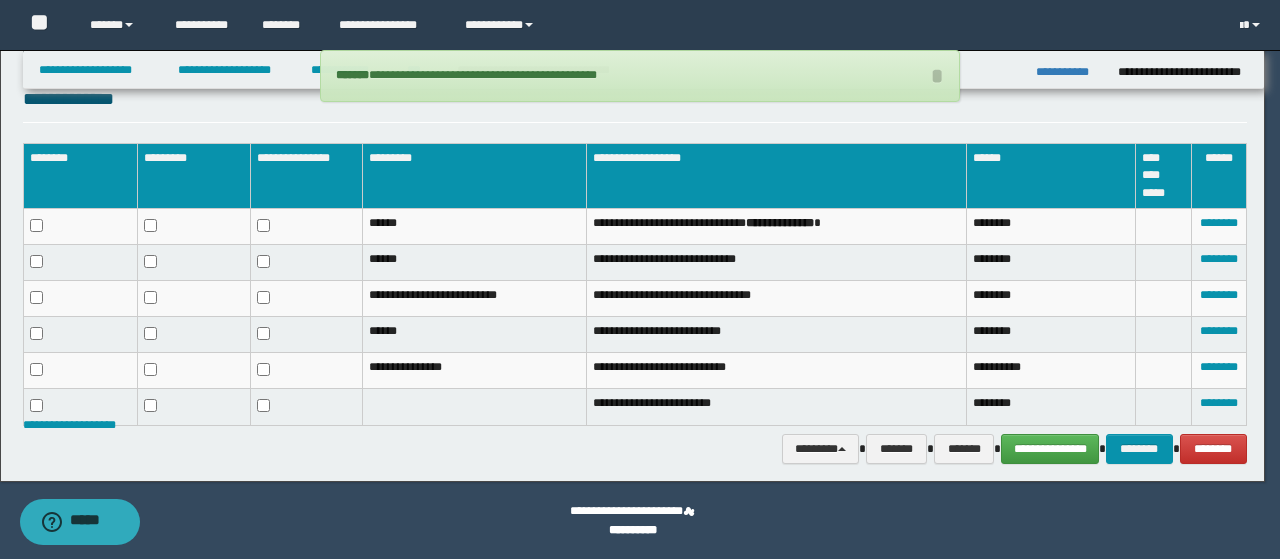 scroll, scrollTop: 935, scrollLeft: 0, axis: vertical 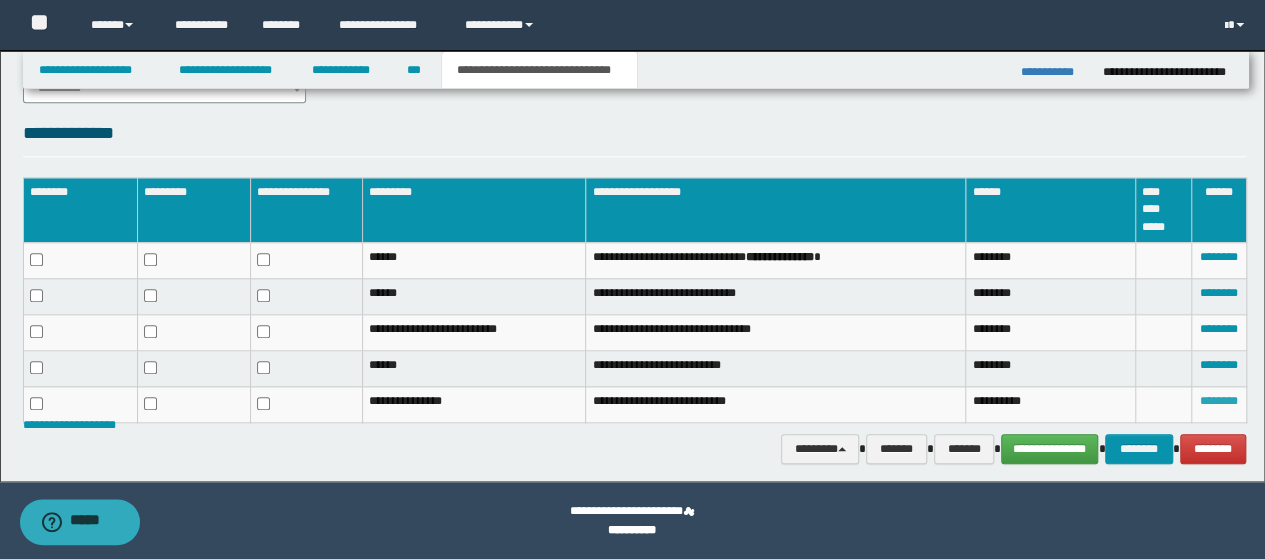 click on "********" at bounding box center (1219, 401) 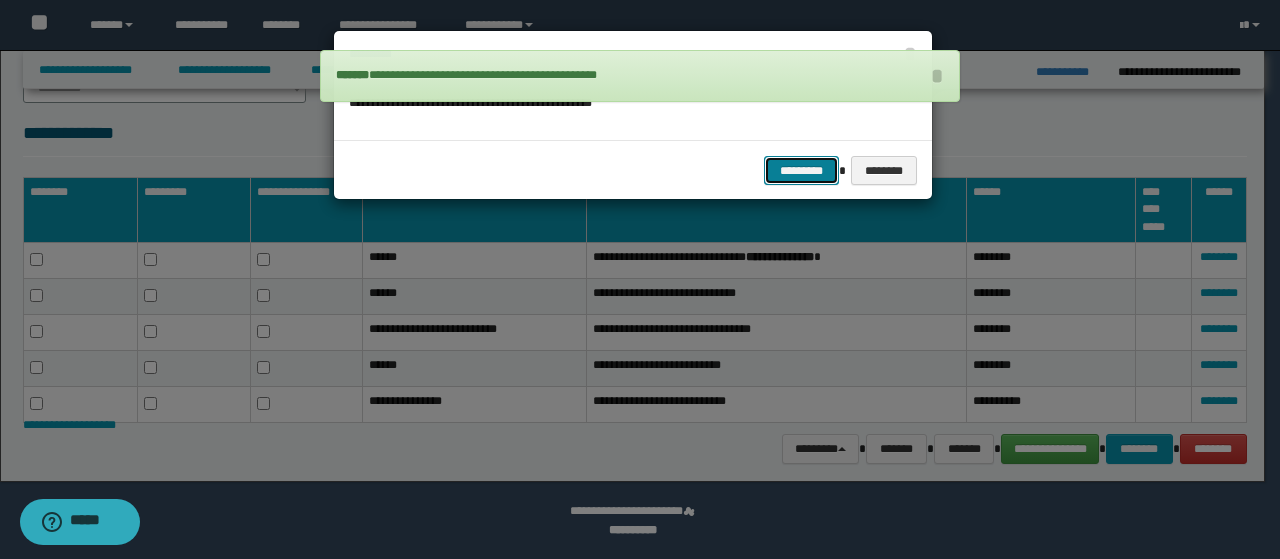 click on "*********" at bounding box center (801, 170) 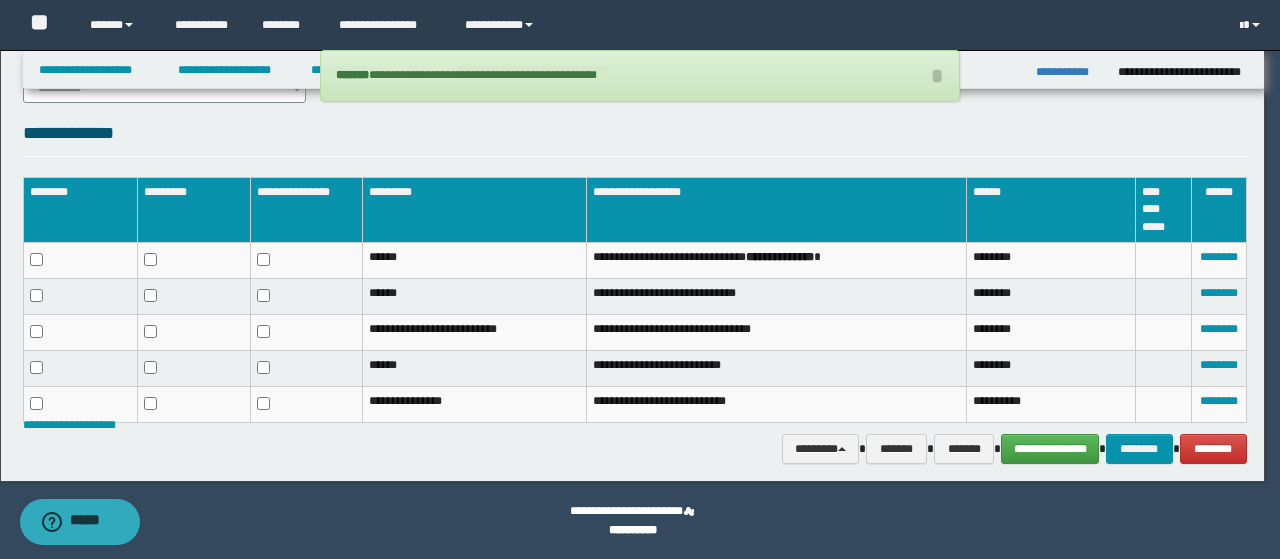 scroll, scrollTop: 901, scrollLeft: 0, axis: vertical 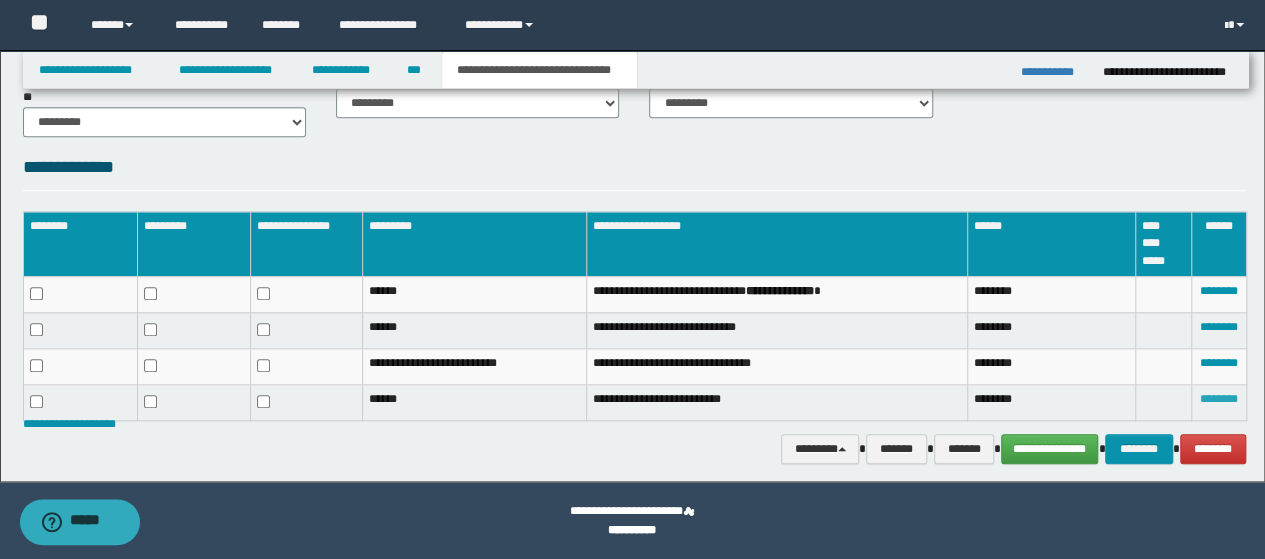 click on "********" at bounding box center (1219, 399) 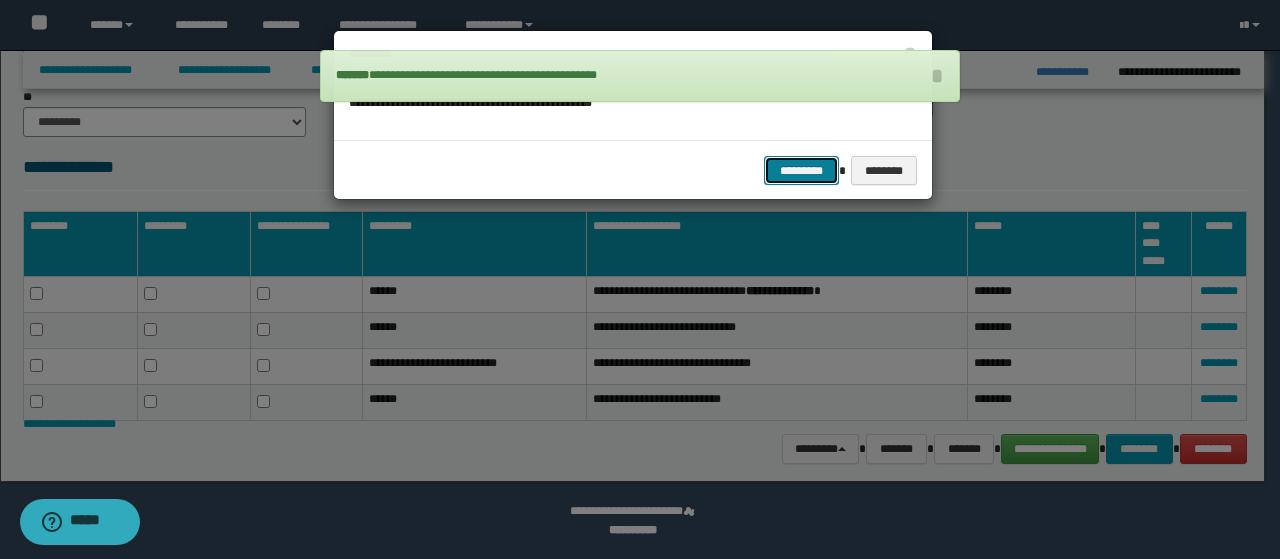 click on "*********" at bounding box center (801, 170) 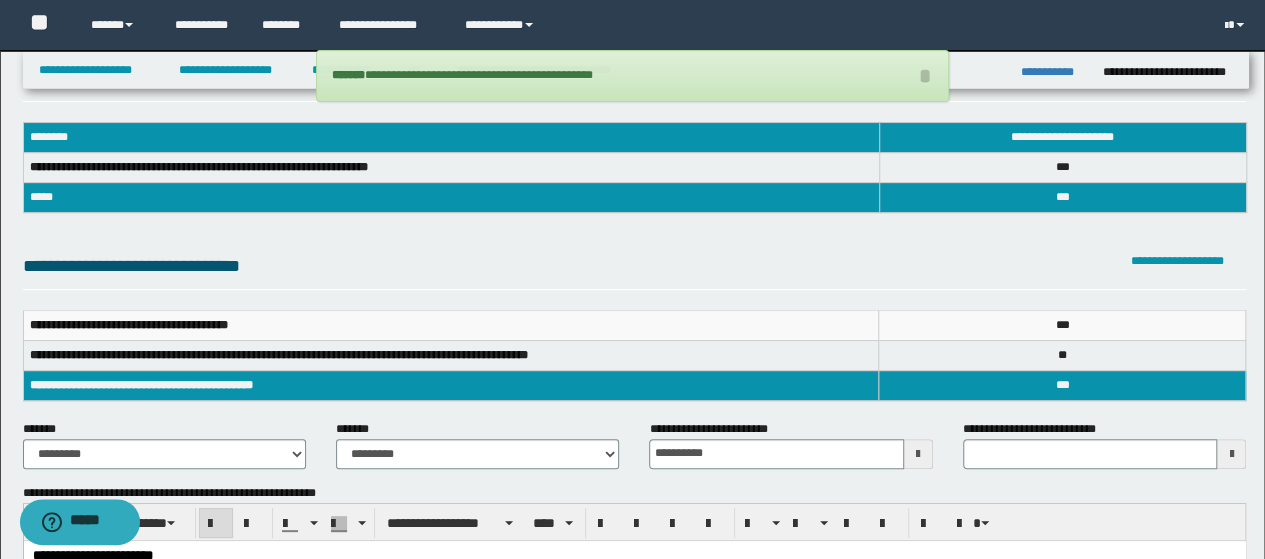 scroll, scrollTop: 0, scrollLeft: 0, axis: both 